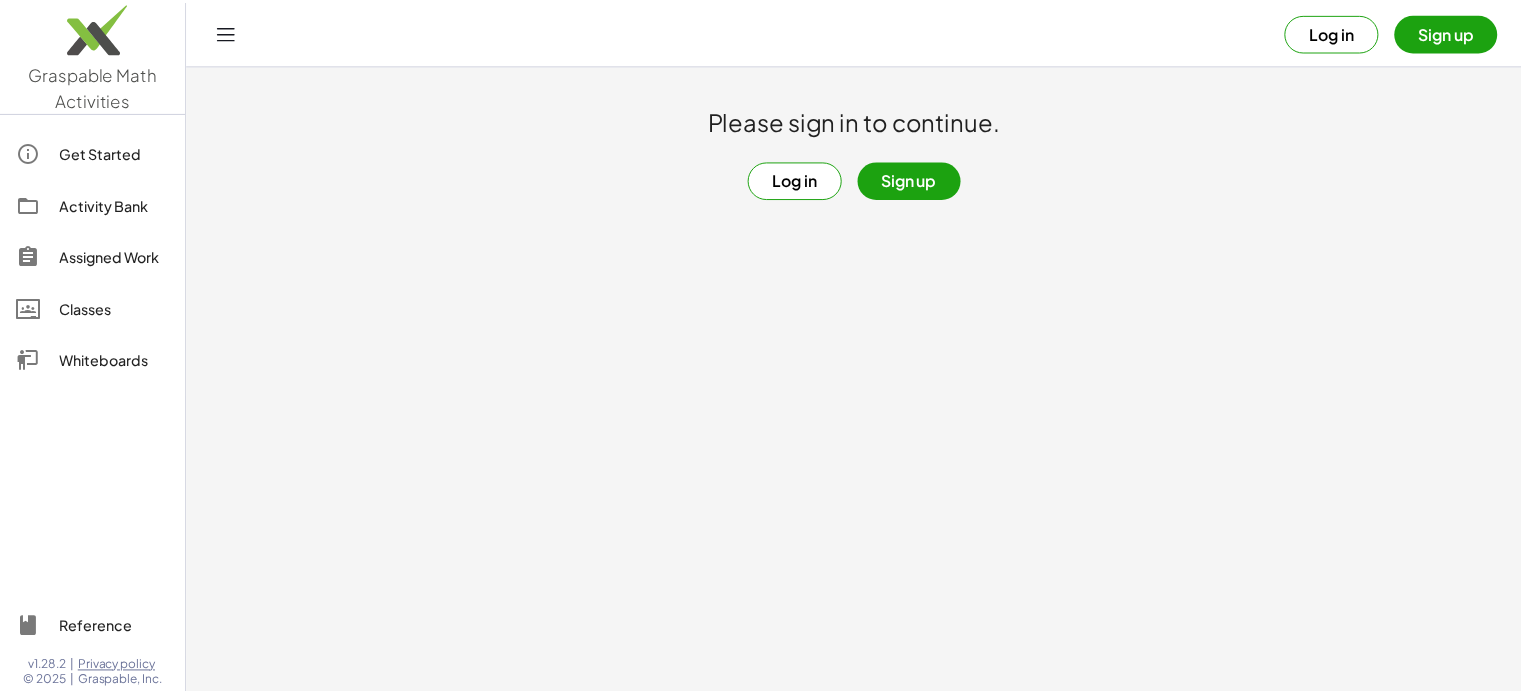 scroll, scrollTop: 0, scrollLeft: 0, axis: both 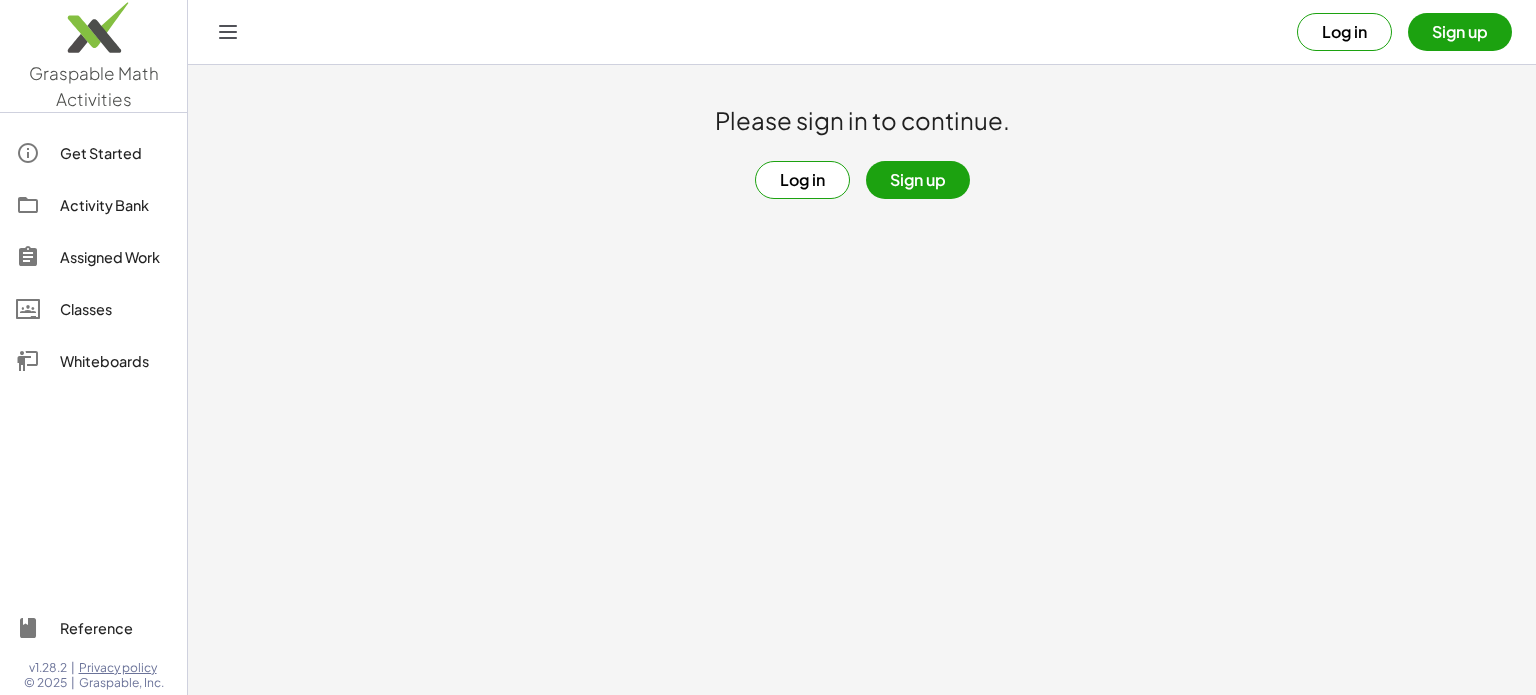 click on "Log in" at bounding box center [802, 180] 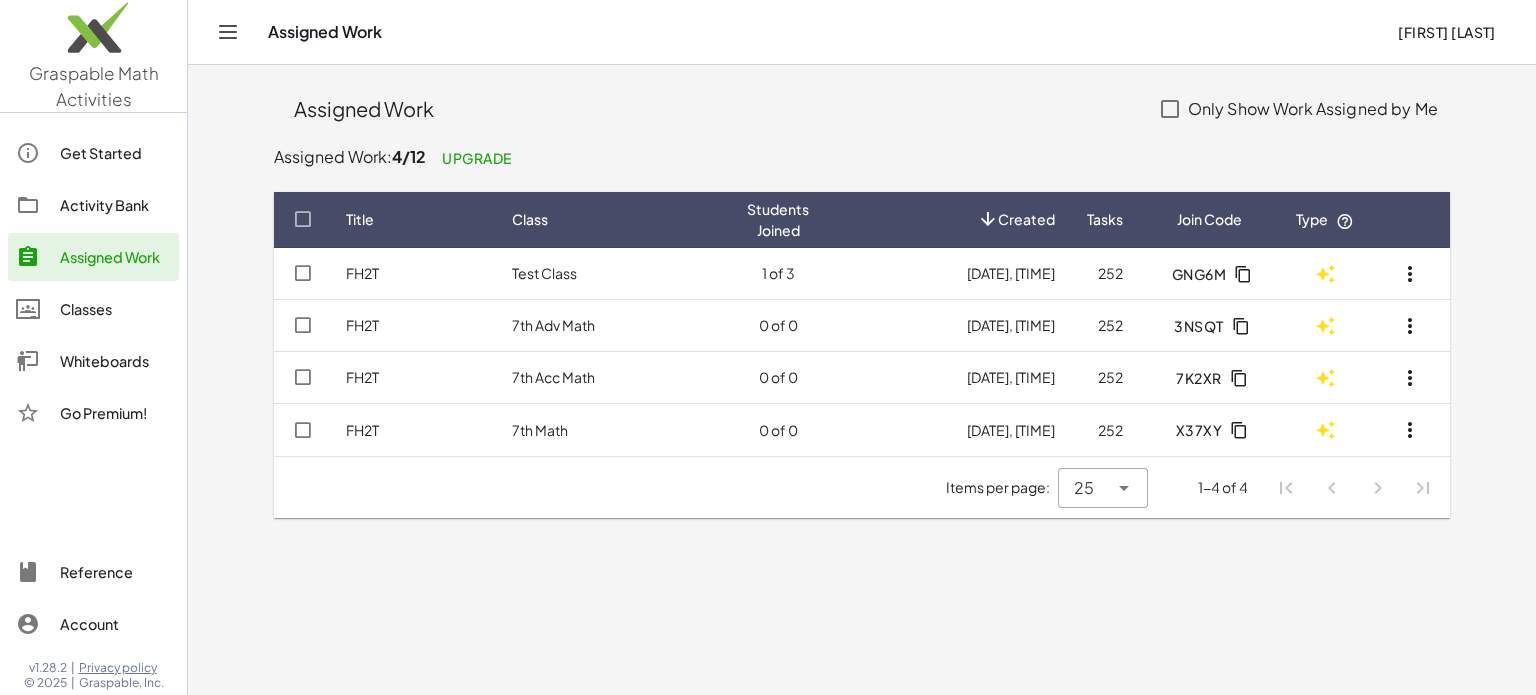 click on "Activity Bank" 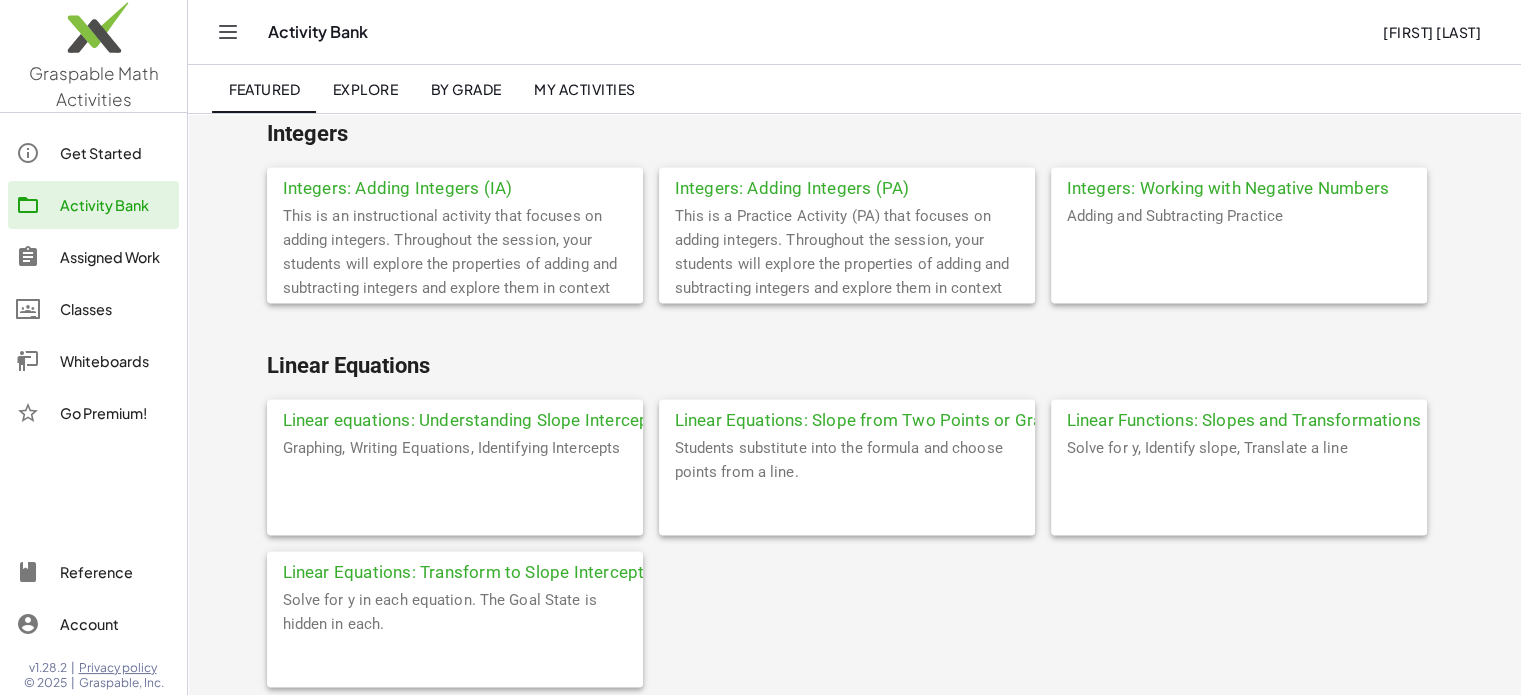 scroll, scrollTop: 3700, scrollLeft: 0, axis: vertical 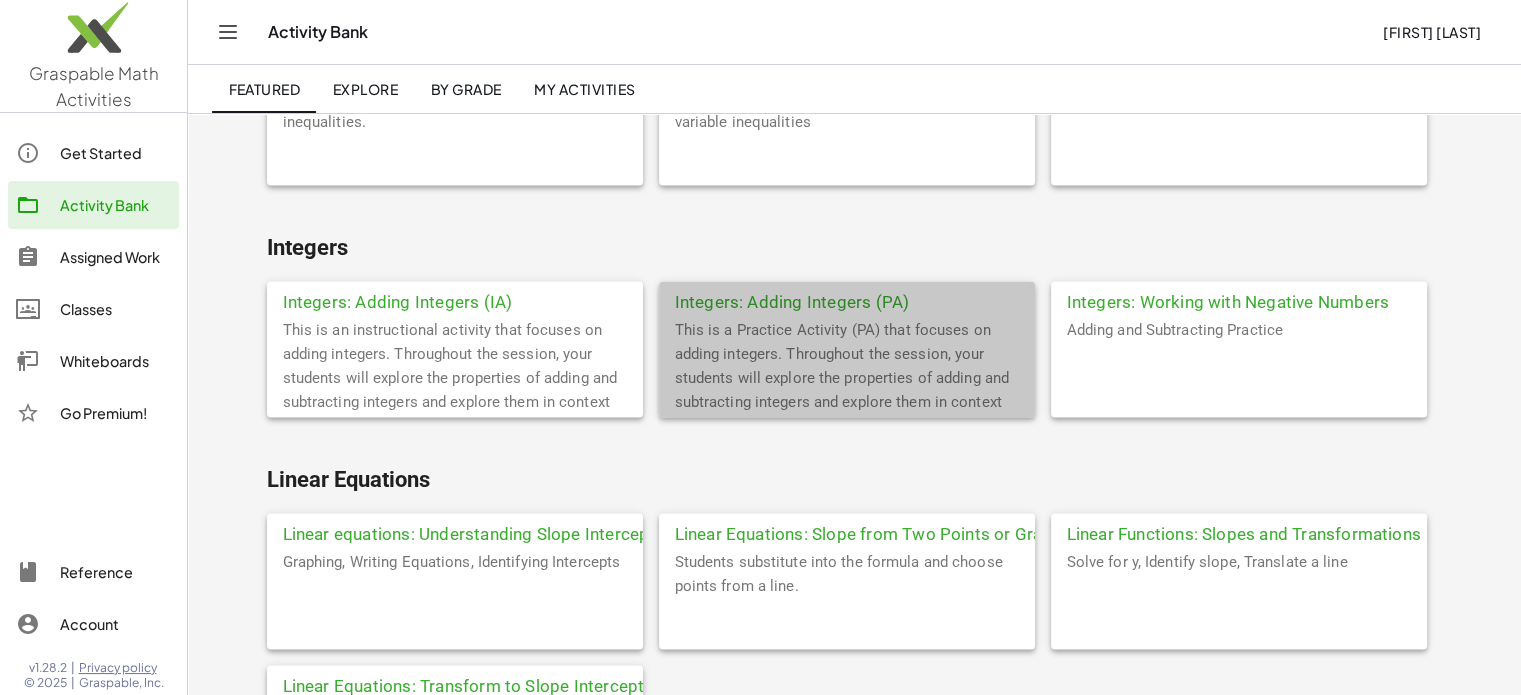click on "Integers: Adding Integers (PA)" 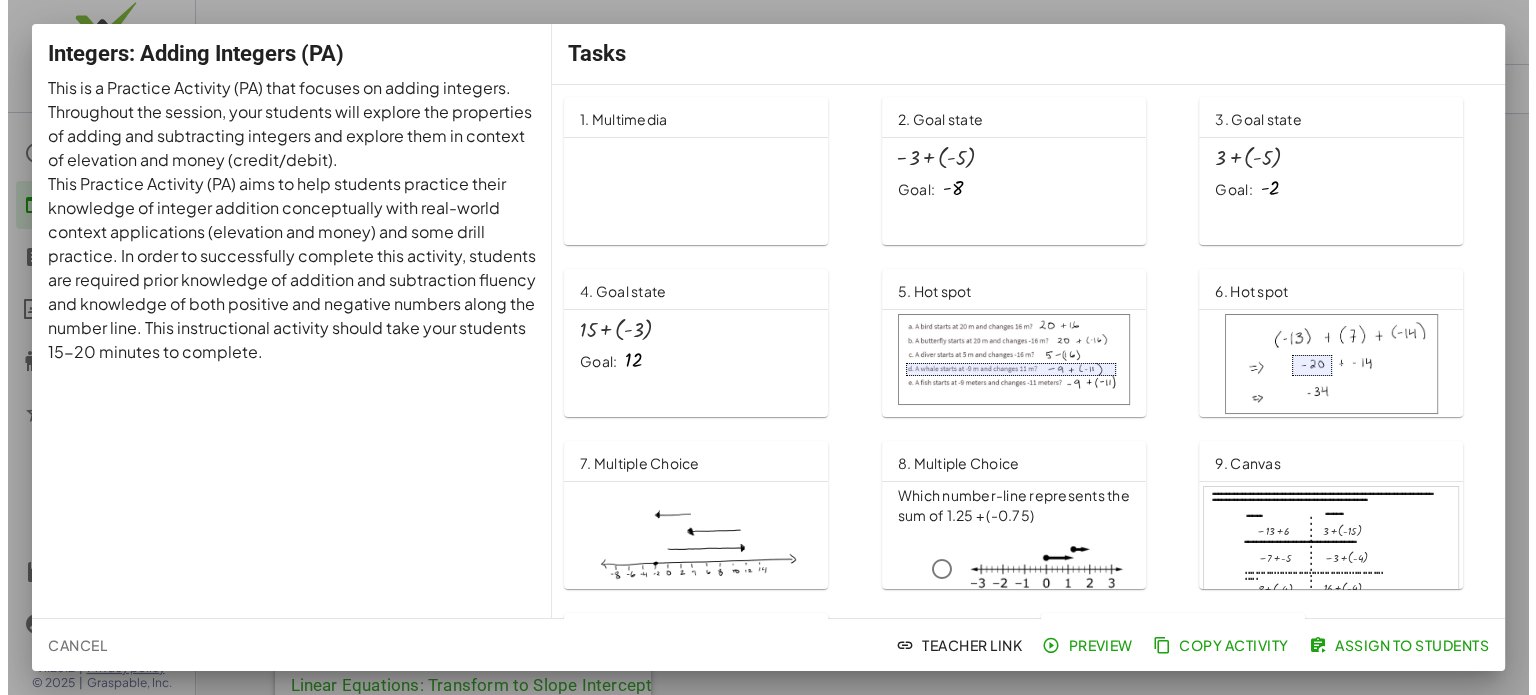 scroll, scrollTop: 0, scrollLeft: 0, axis: both 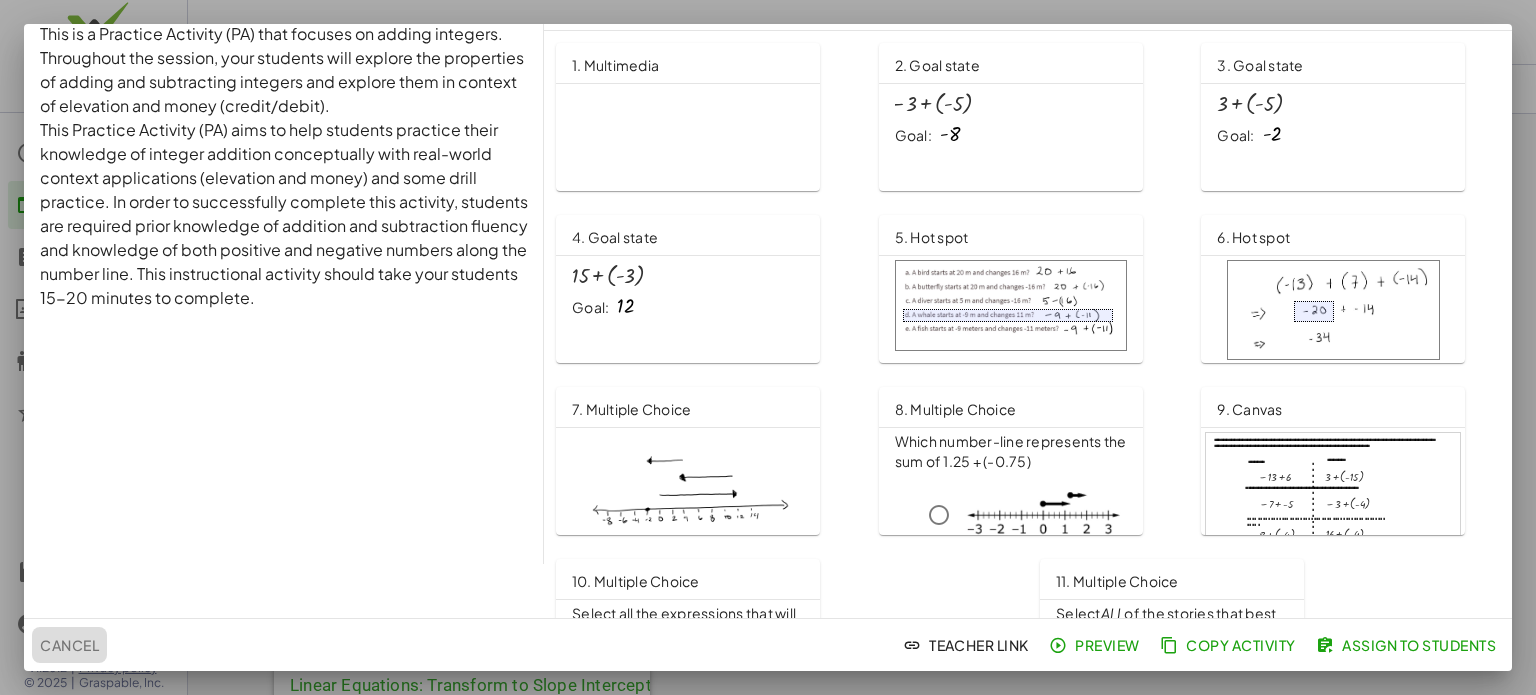 click on "Cancel" 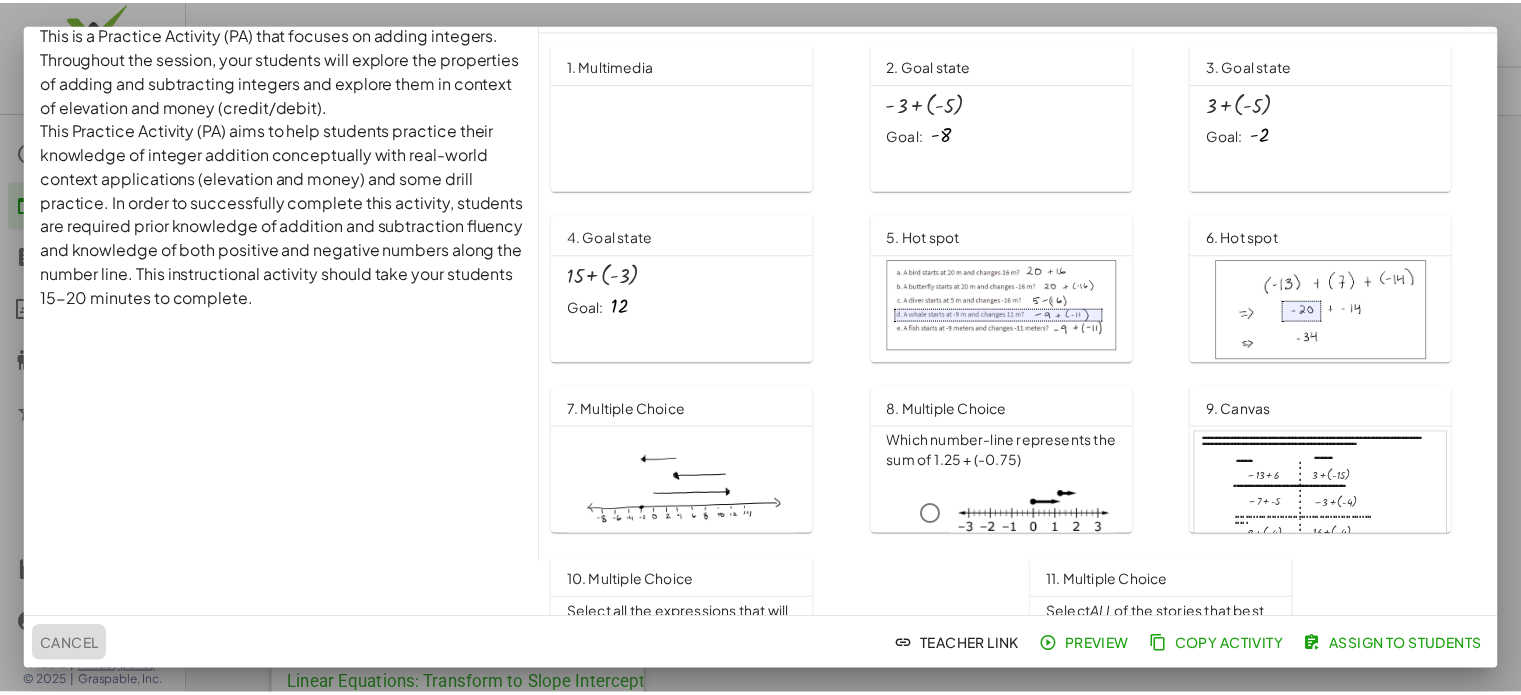 scroll, scrollTop: 3700, scrollLeft: 0, axis: vertical 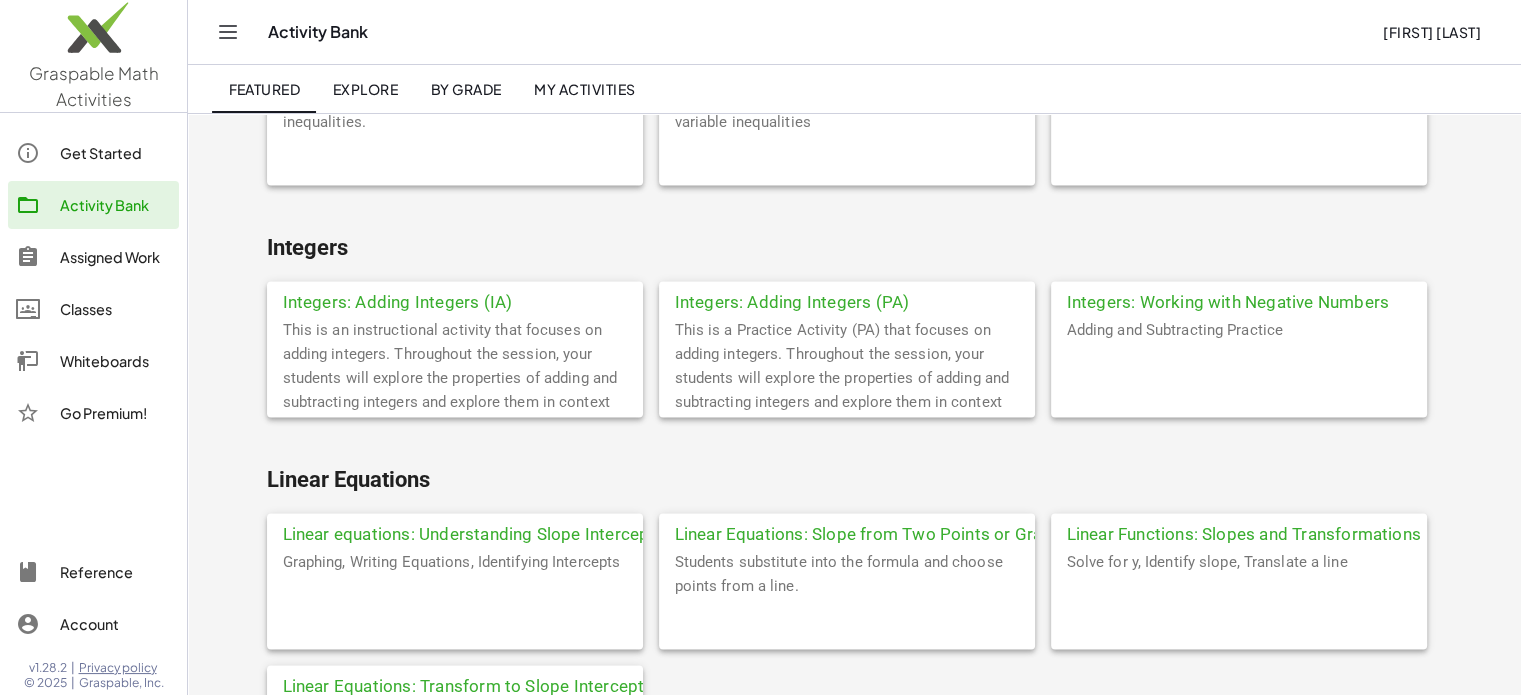 click on "Adding and Subtracting Practice" 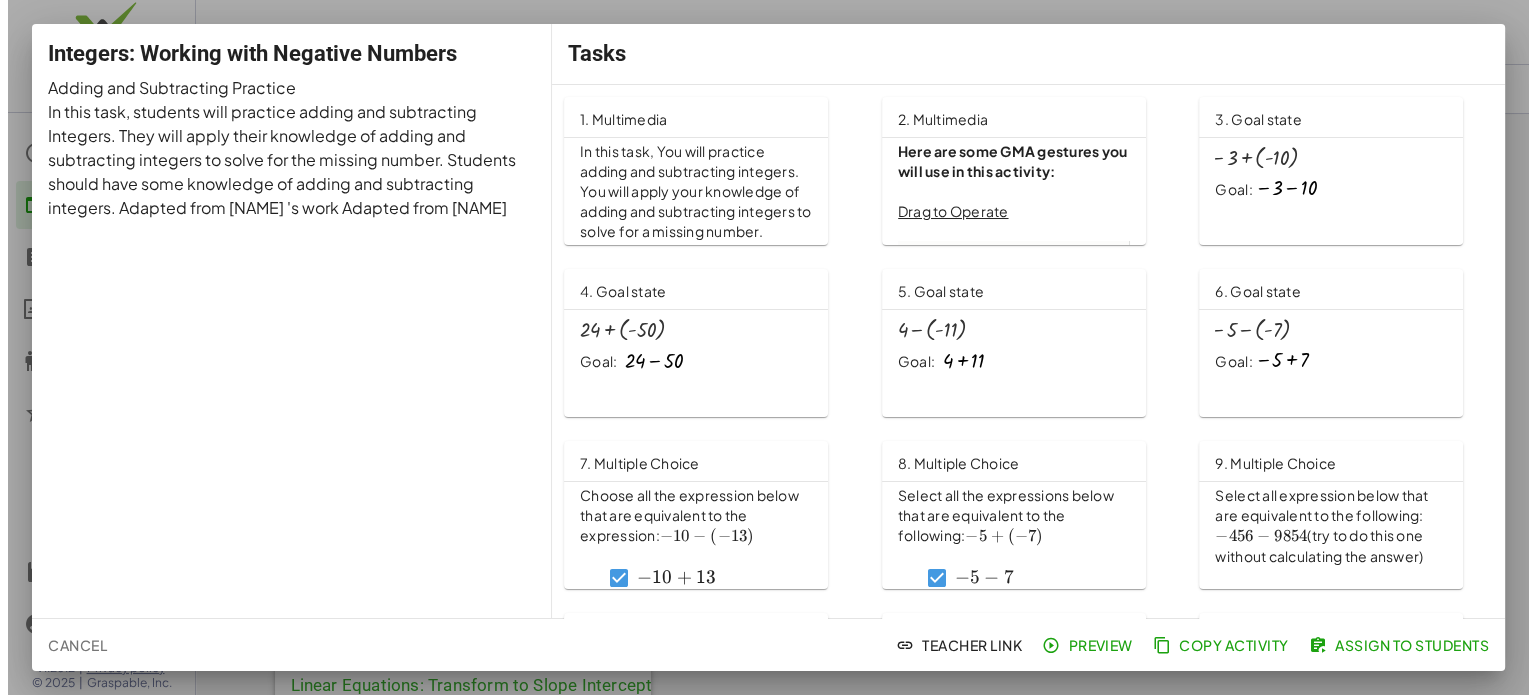 scroll, scrollTop: 0, scrollLeft: 0, axis: both 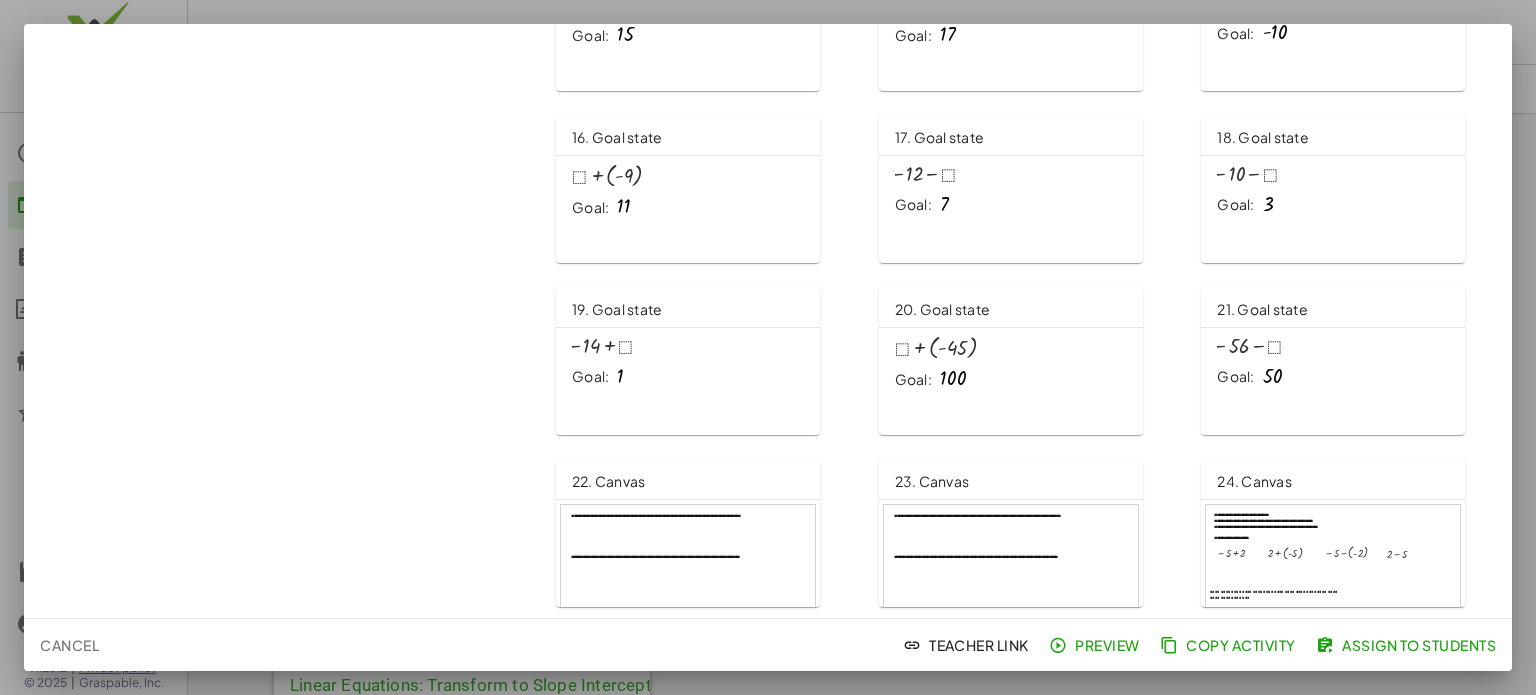 click on "Teacher Link" 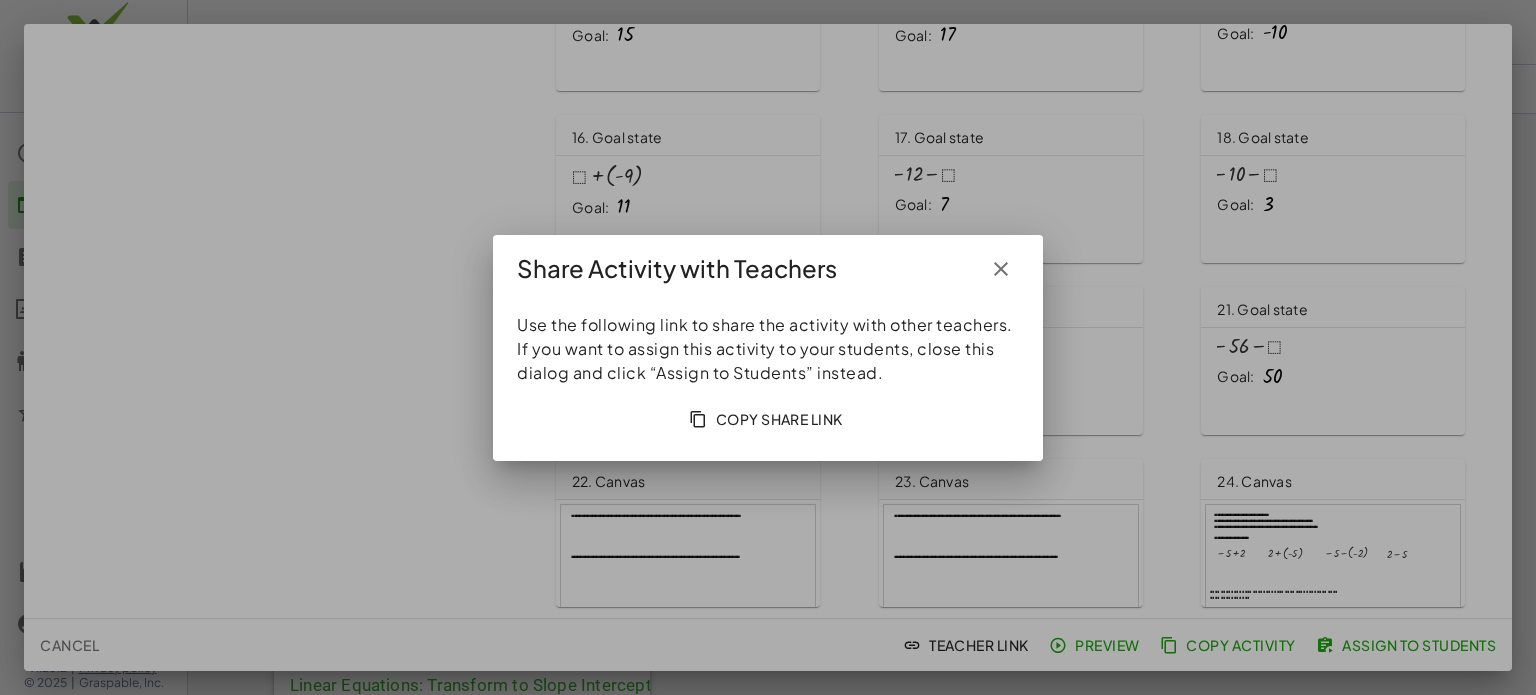 click 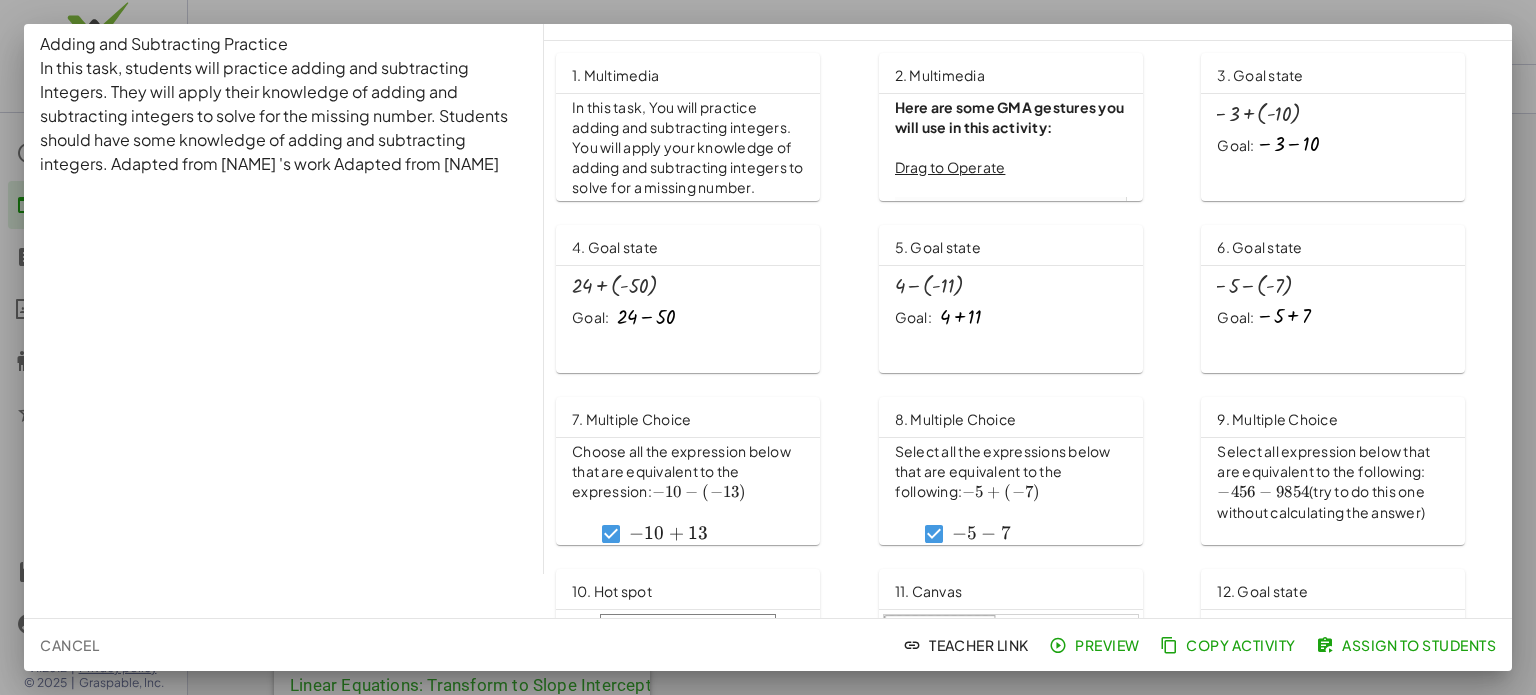 scroll, scrollTop: 0, scrollLeft: 0, axis: both 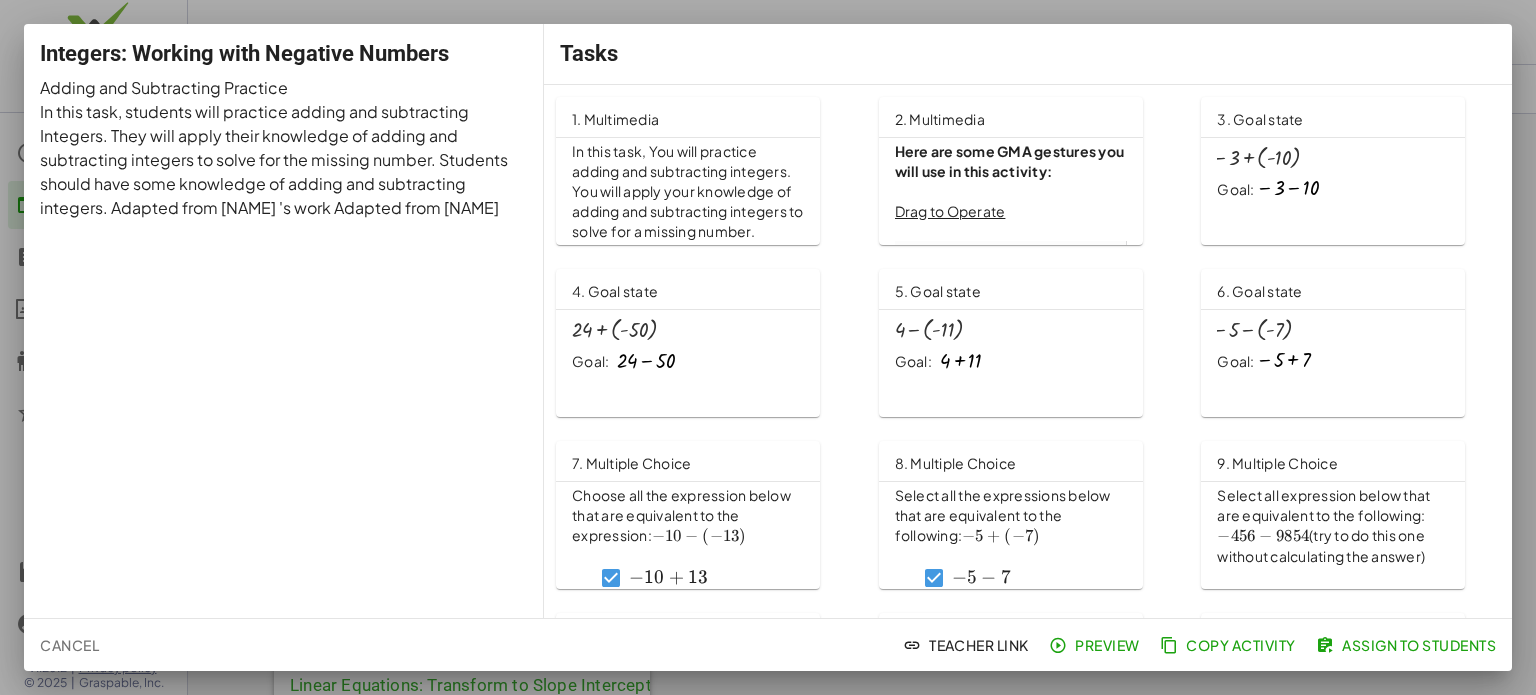 click on "Cancel" 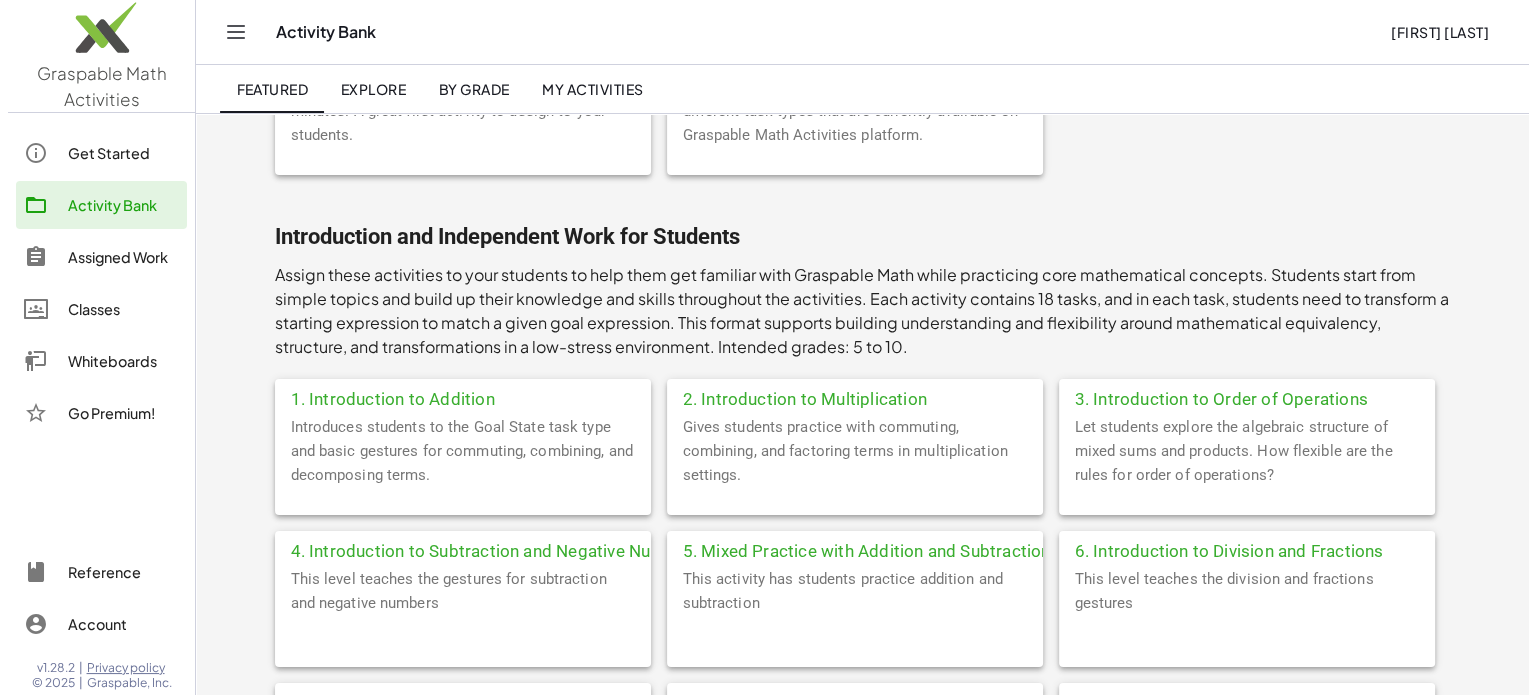 scroll, scrollTop: 0, scrollLeft: 0, axis: both 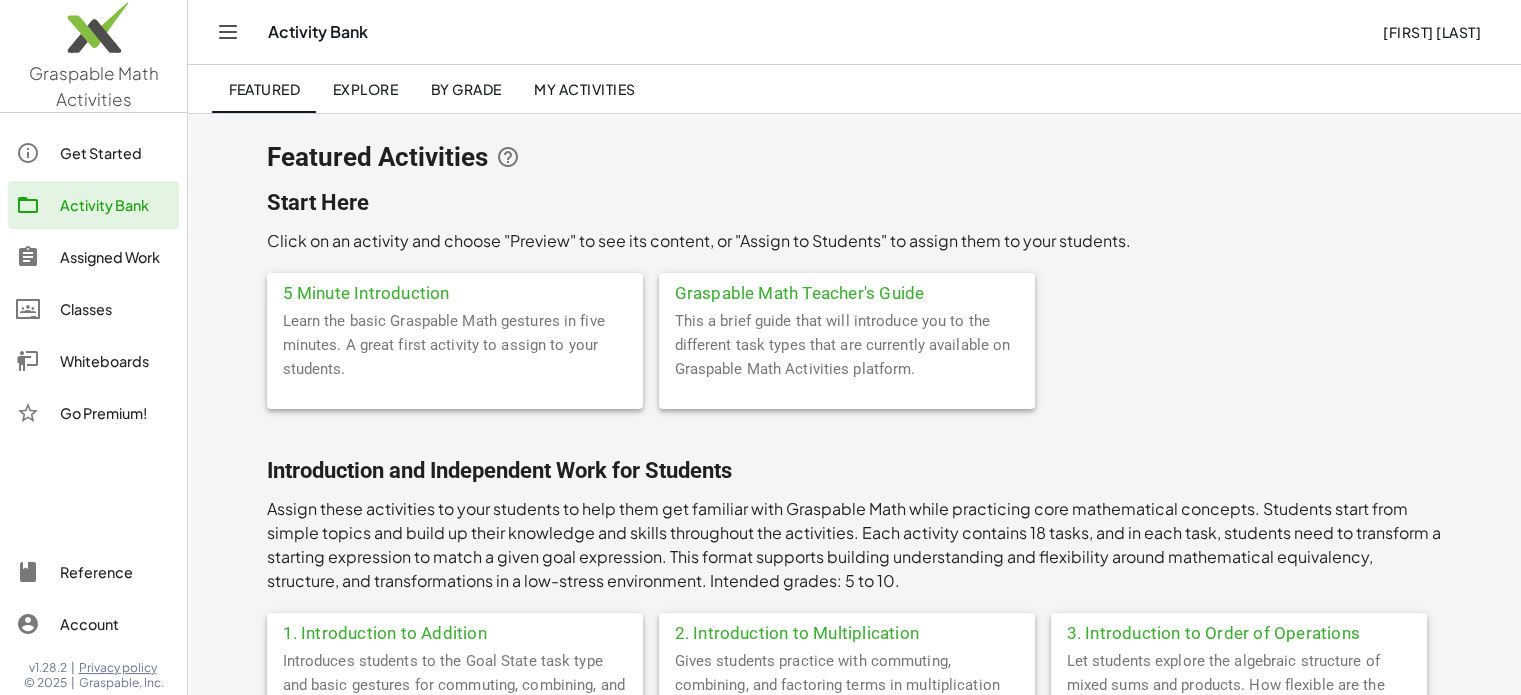 click on "By Grade" 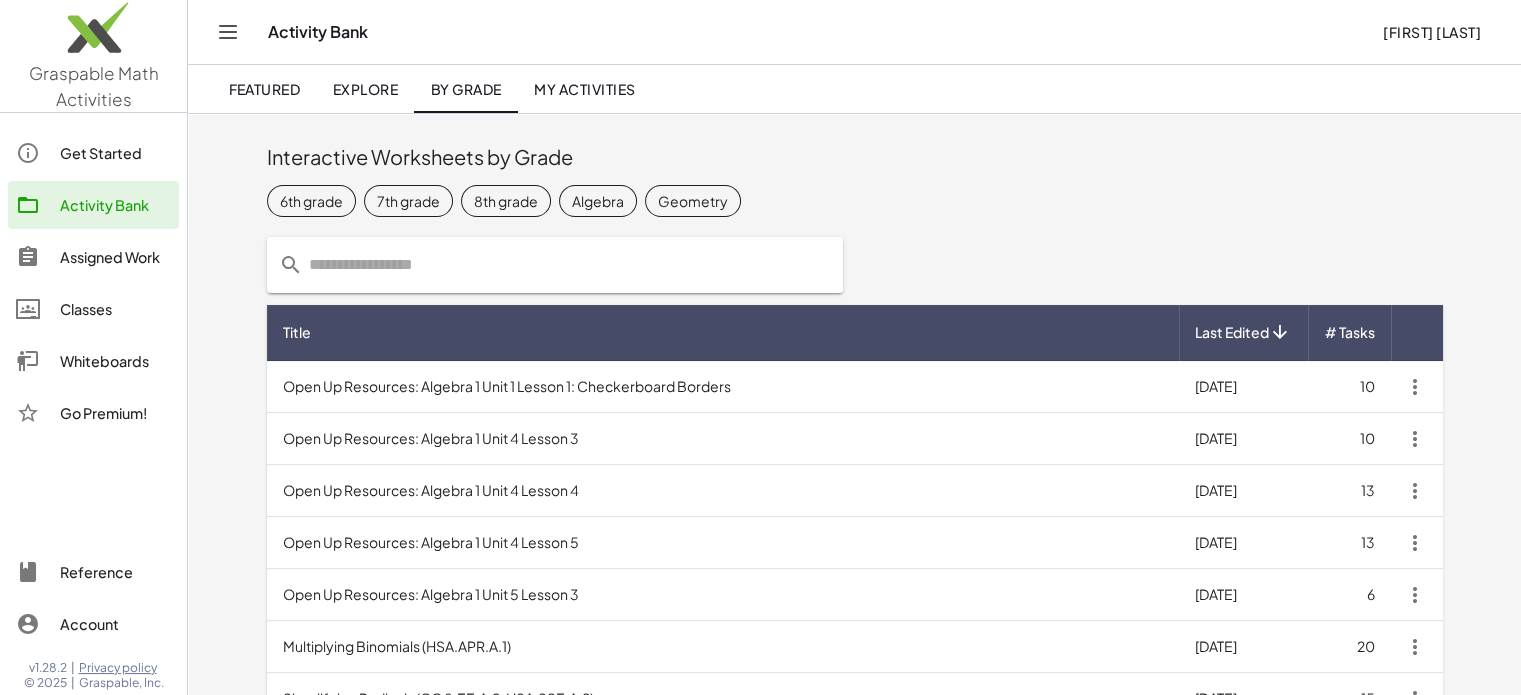 click on "6th grade" 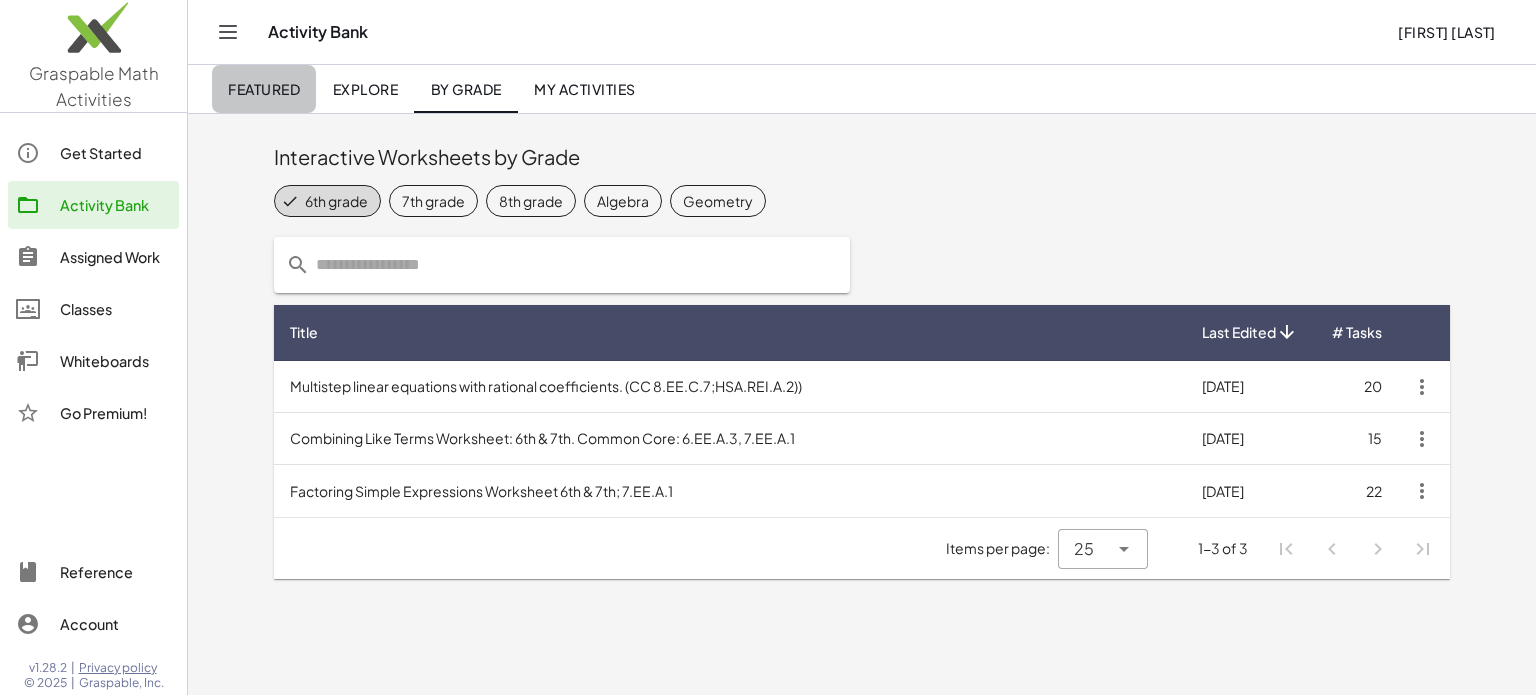 click on "Featured" 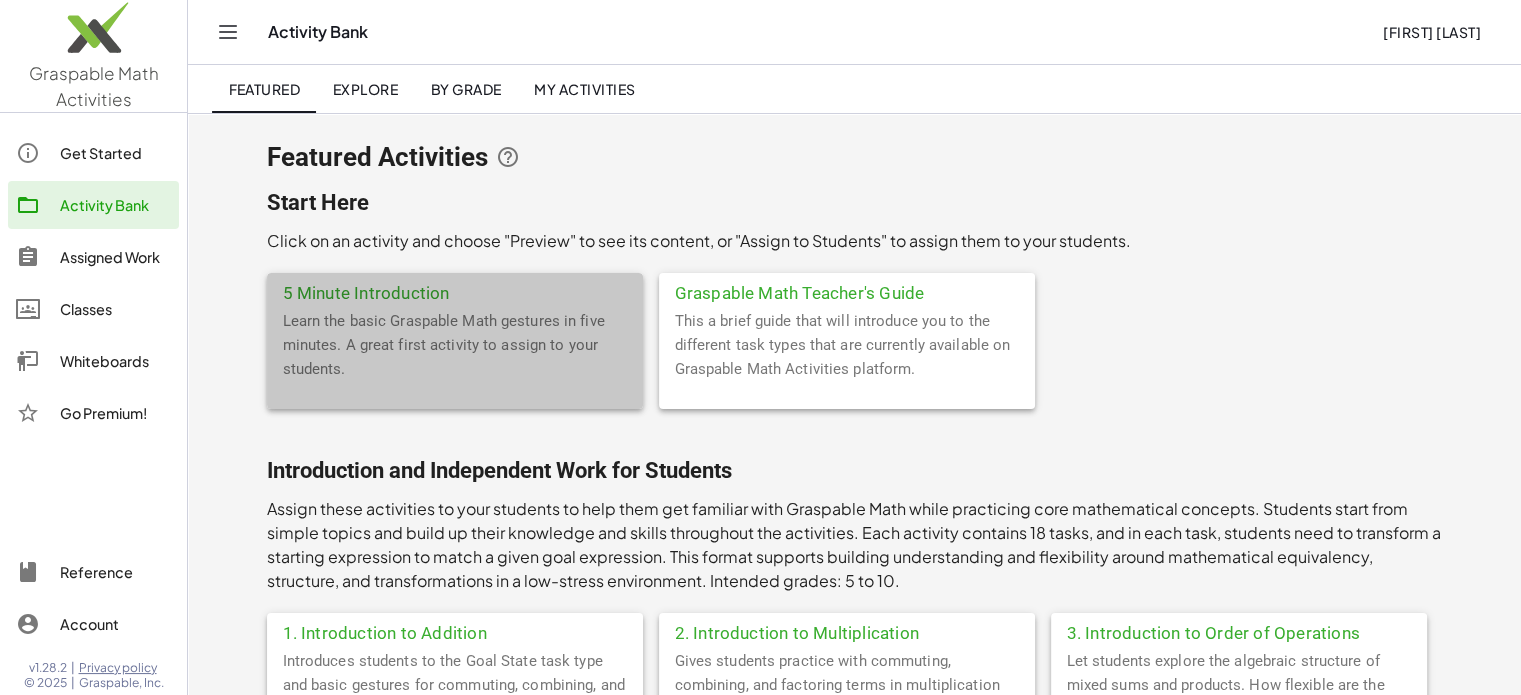 click on "Learn the basic Graspable Math gestures in five minutes. A great first activity to assign to your students." 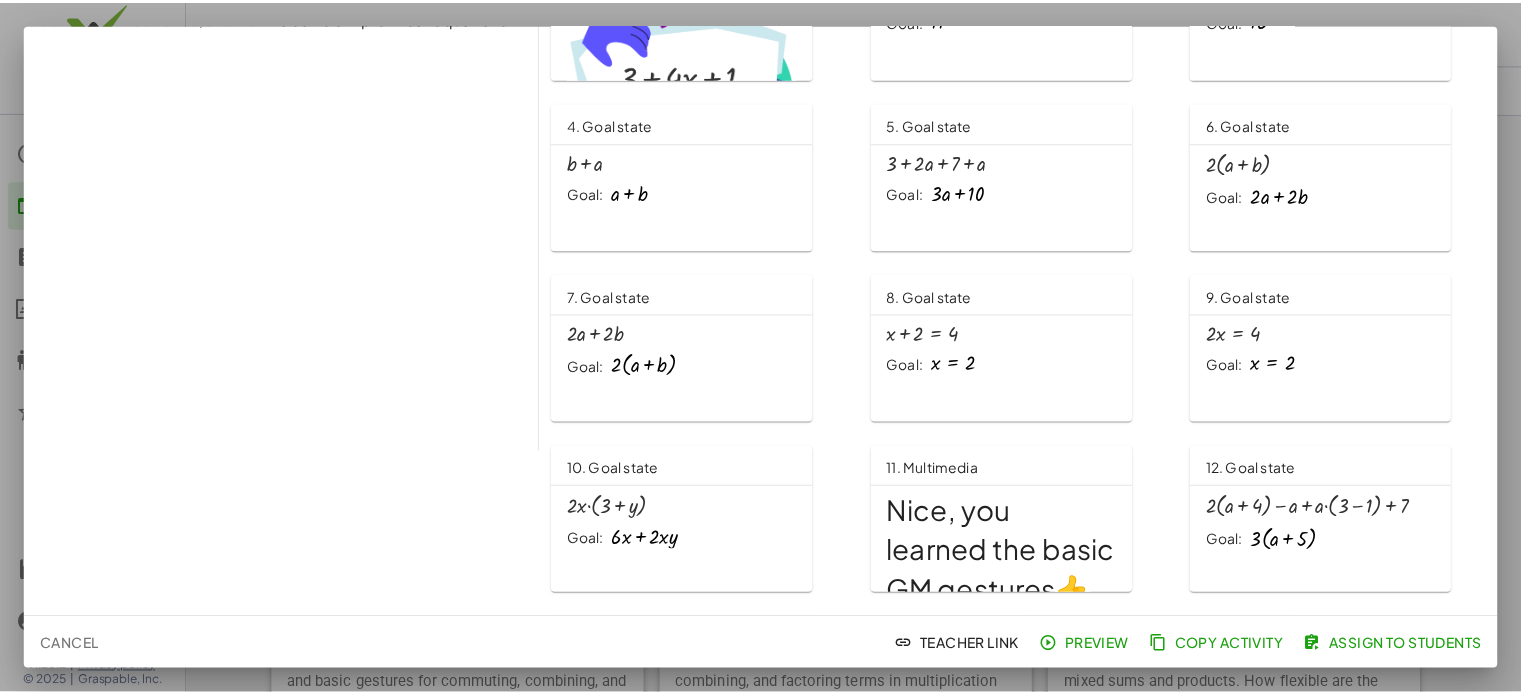 scroll, scrollTop: 326, scrollLeft: 0, axis: vertical 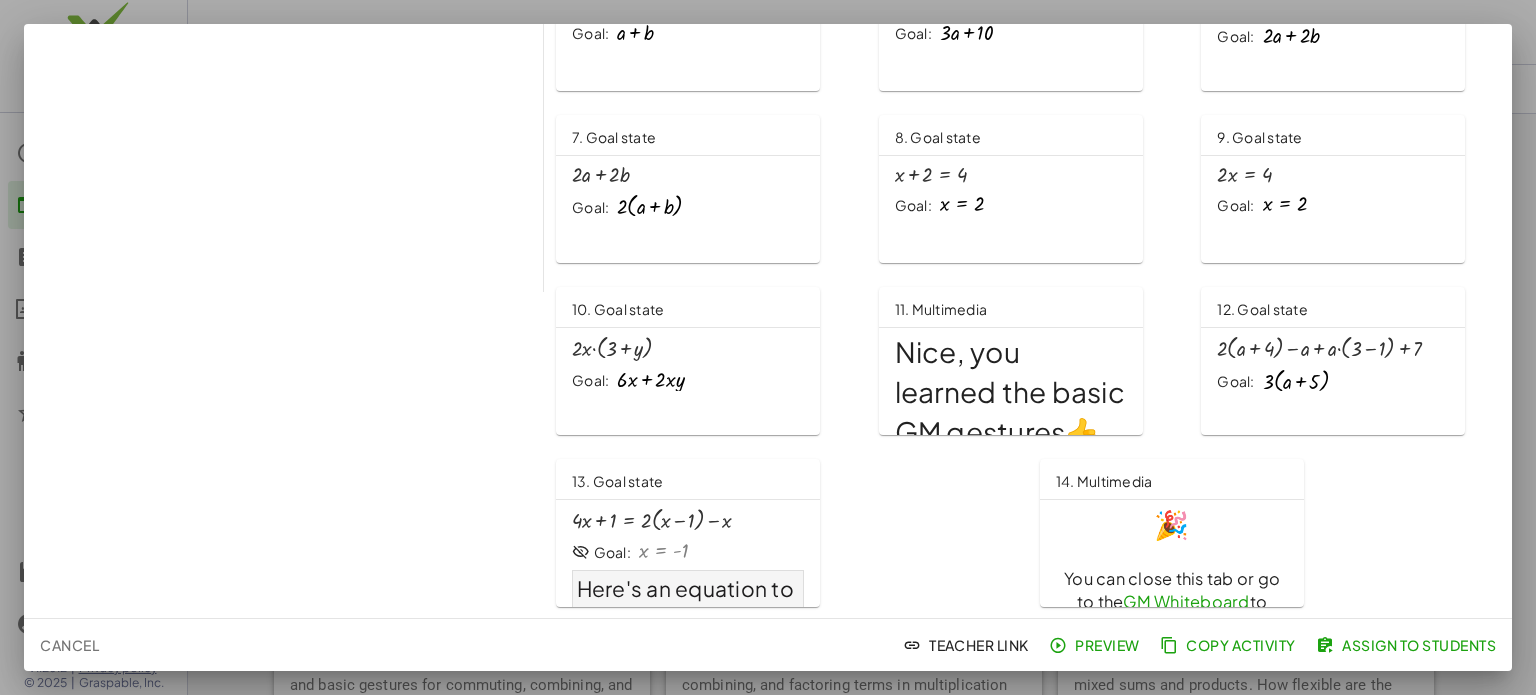 click on "Cancel" 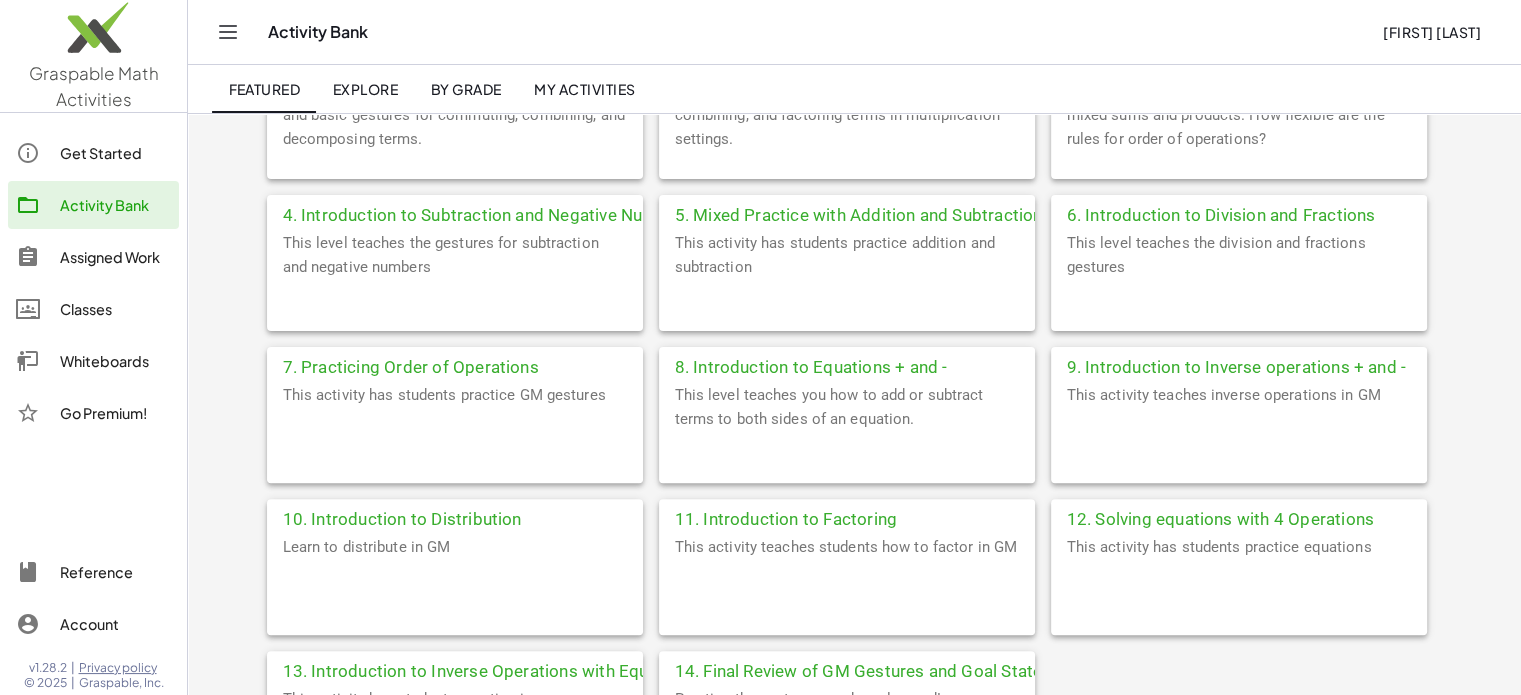 scroll, scrollTop: 0, scrollLeft: 0, axis: both 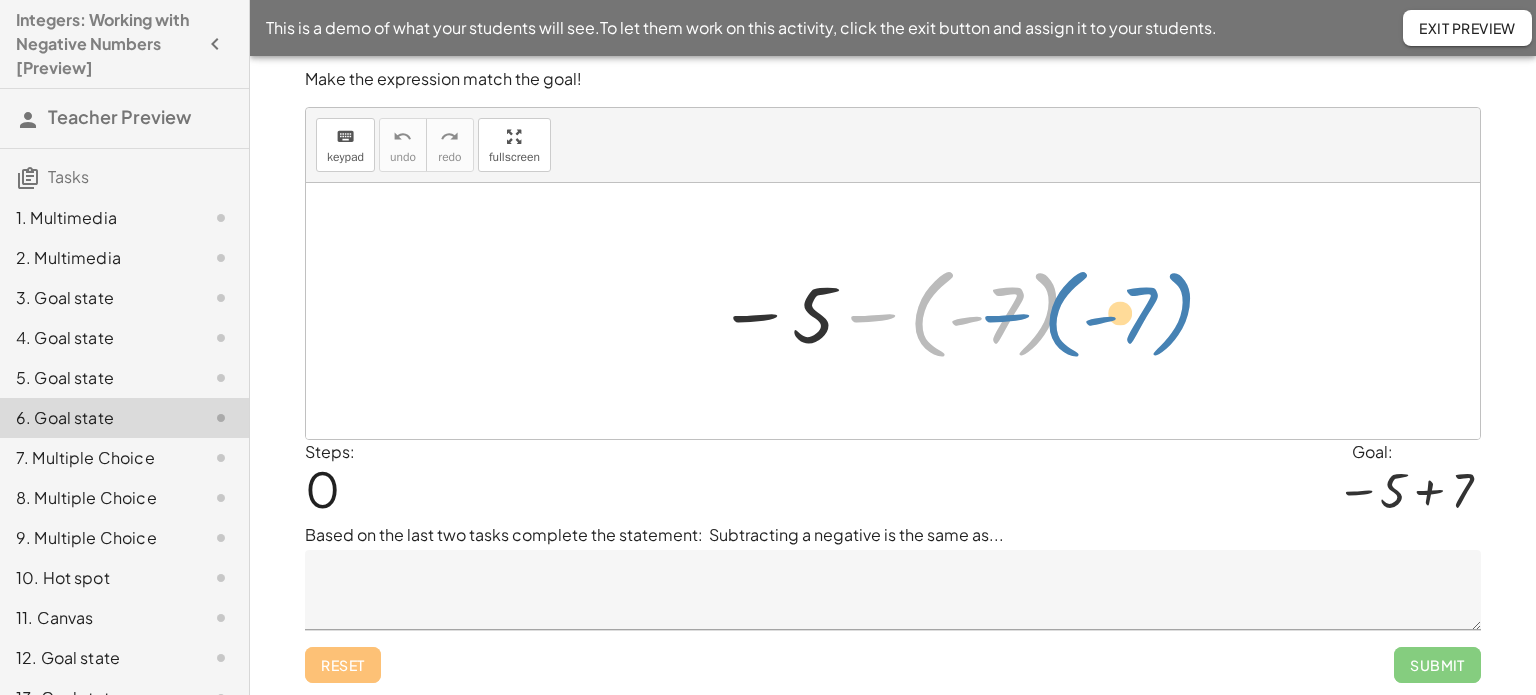 drag, startPoint x: 870, startPoint y: 315, endPoint x: 1004, endPoint y: 315, distance: 134 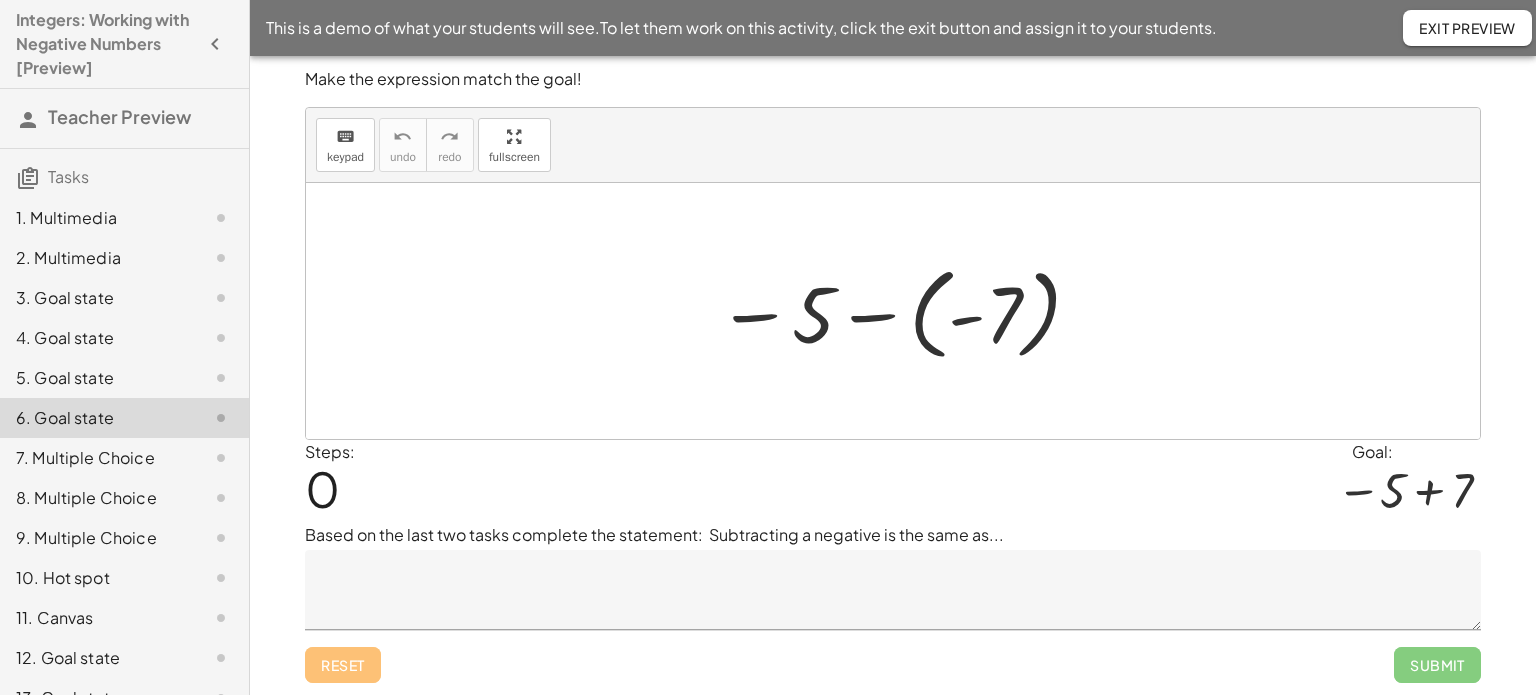 click at bounding box center (900, 311) 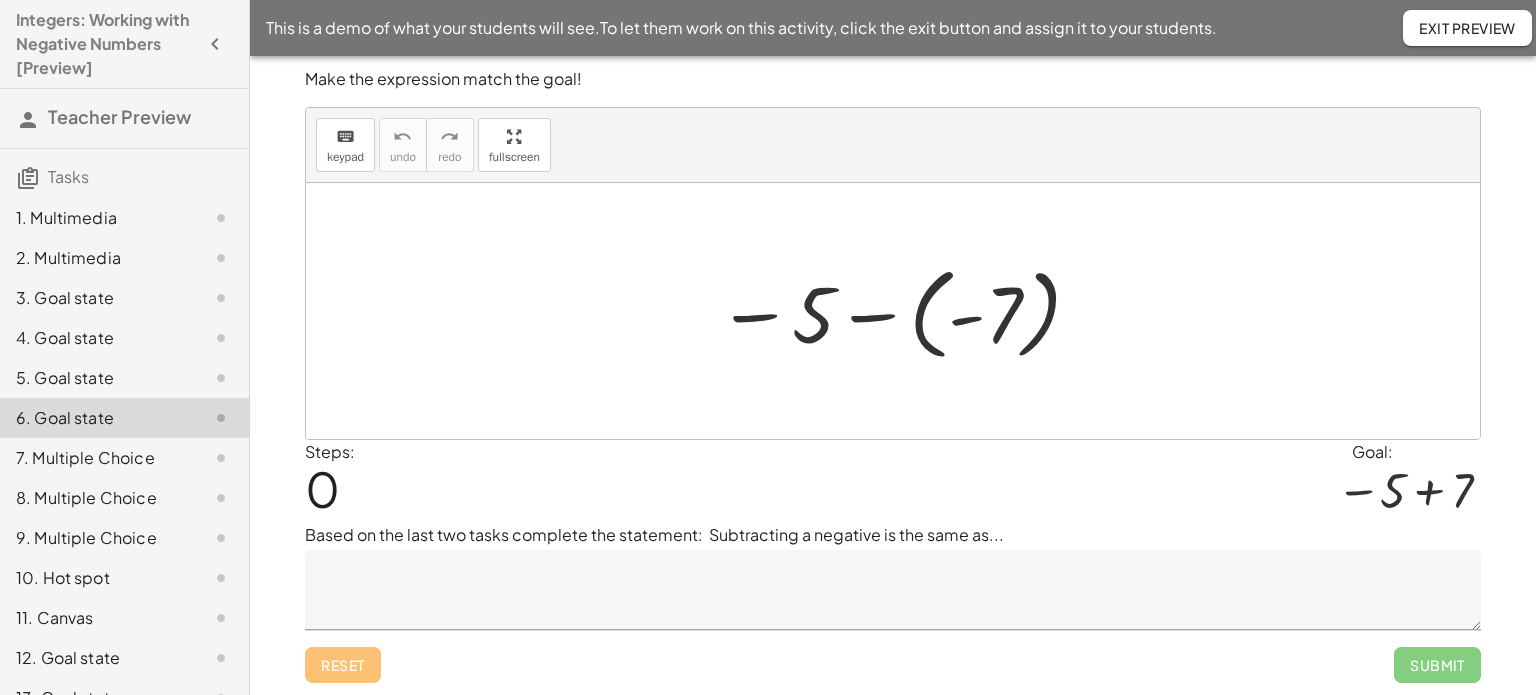 click at bounding box center [900, 311] 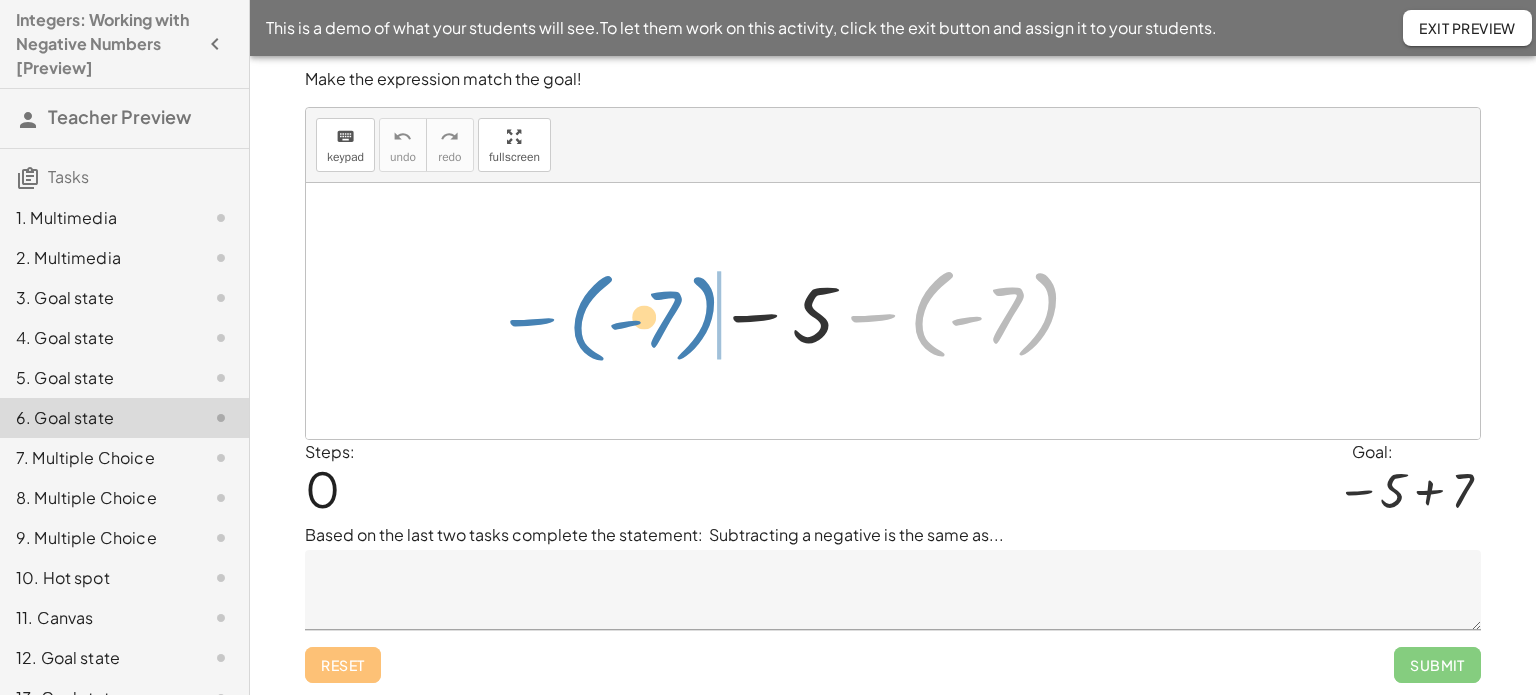 drag, startPoint x: 920, startPoint y: 314, endPoint x: 579, endPoint y: 318, distance: 341.02347 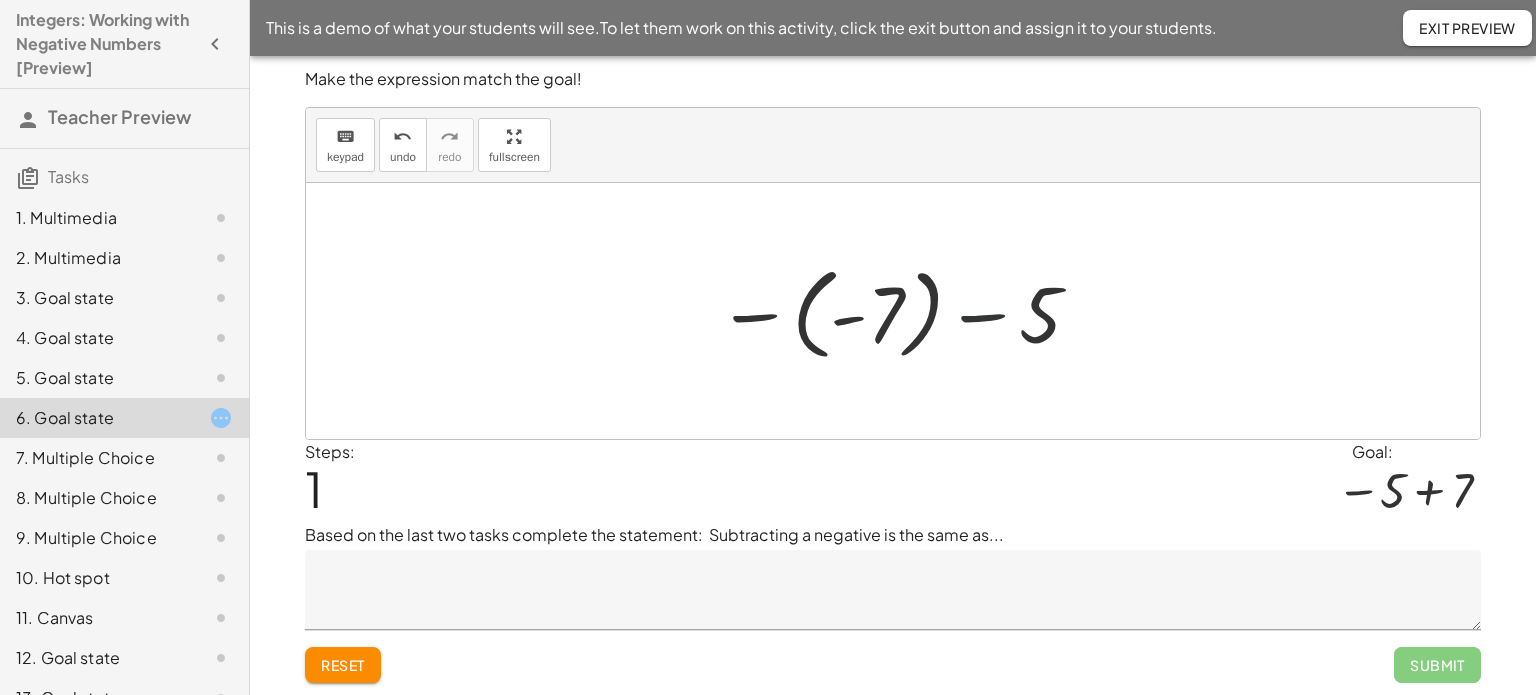 click at bounding box center (900, 311) 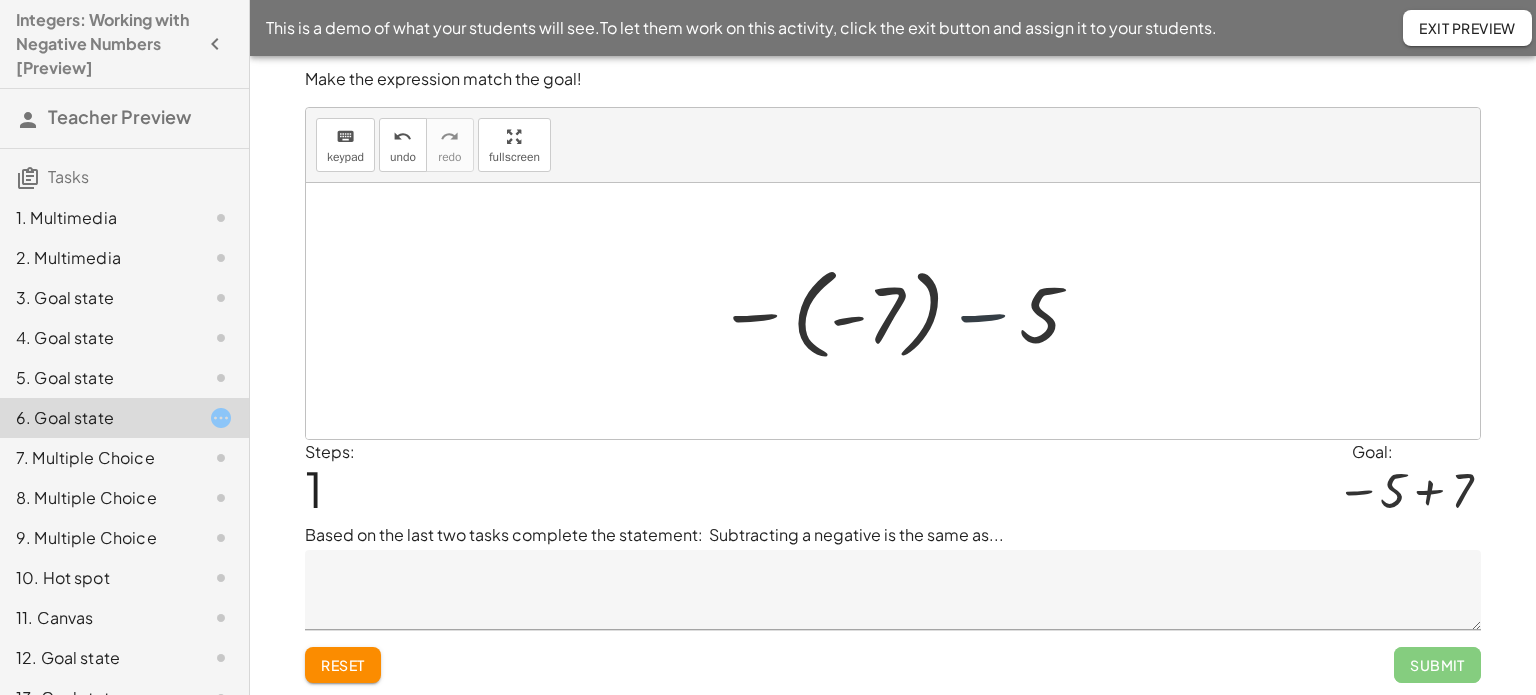 click at bounding box center [900, 311] 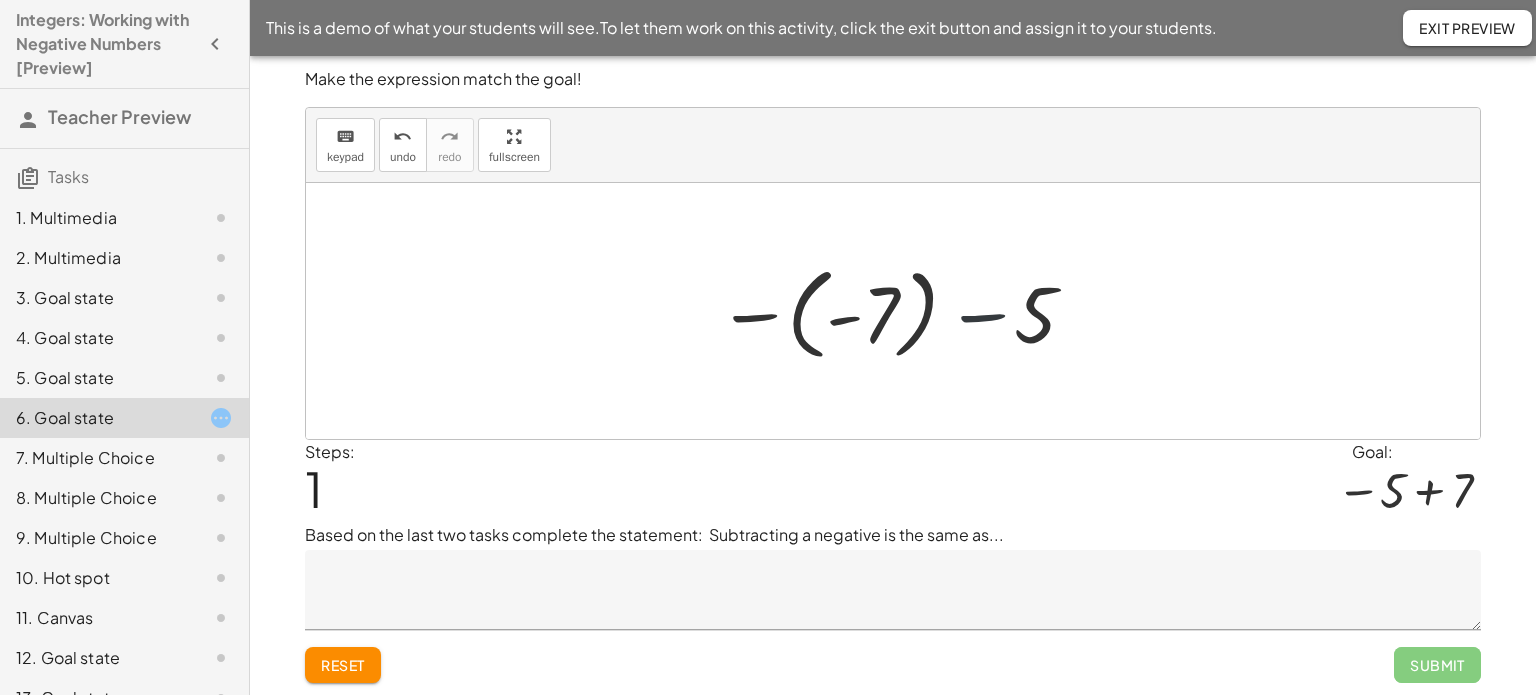 click at bounding box center (900, 311) 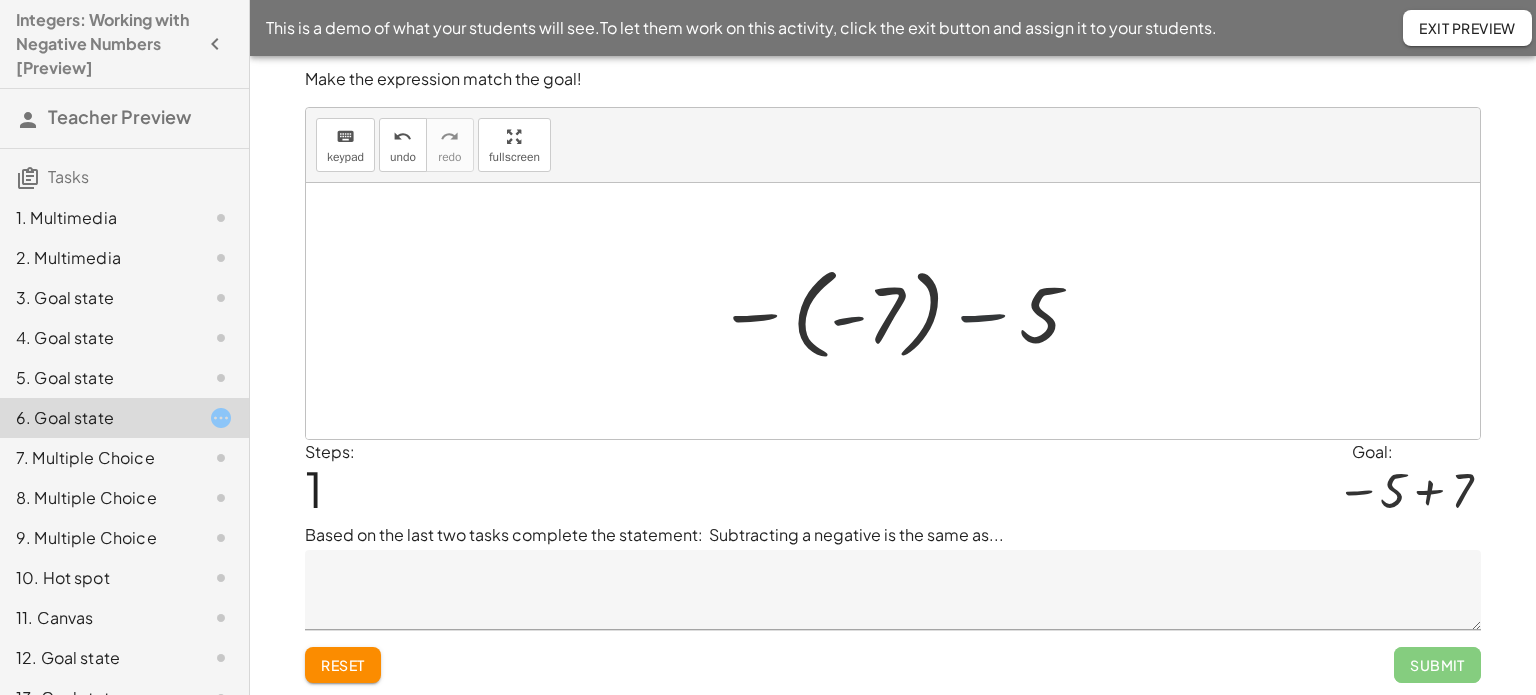 click at bounding box center [900, 311] 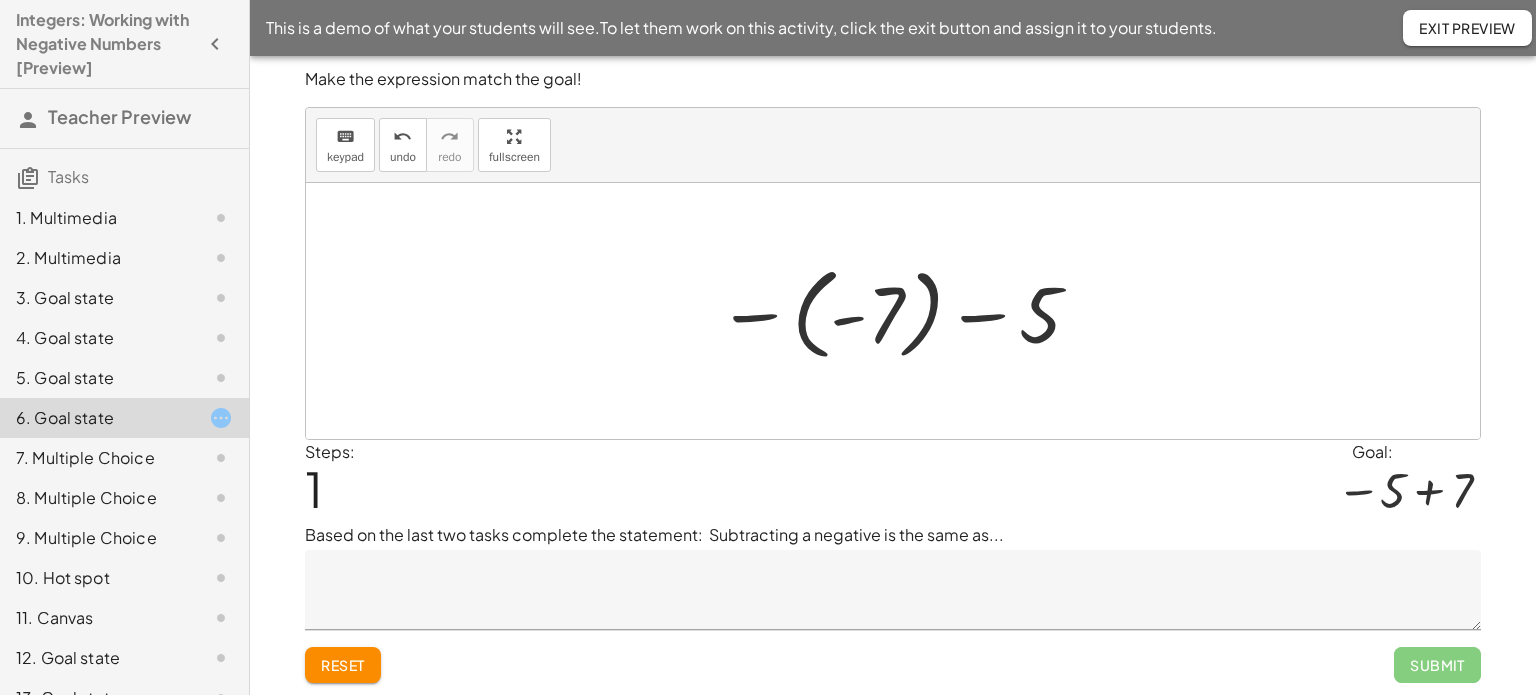 click at bounding box center [900, 311] 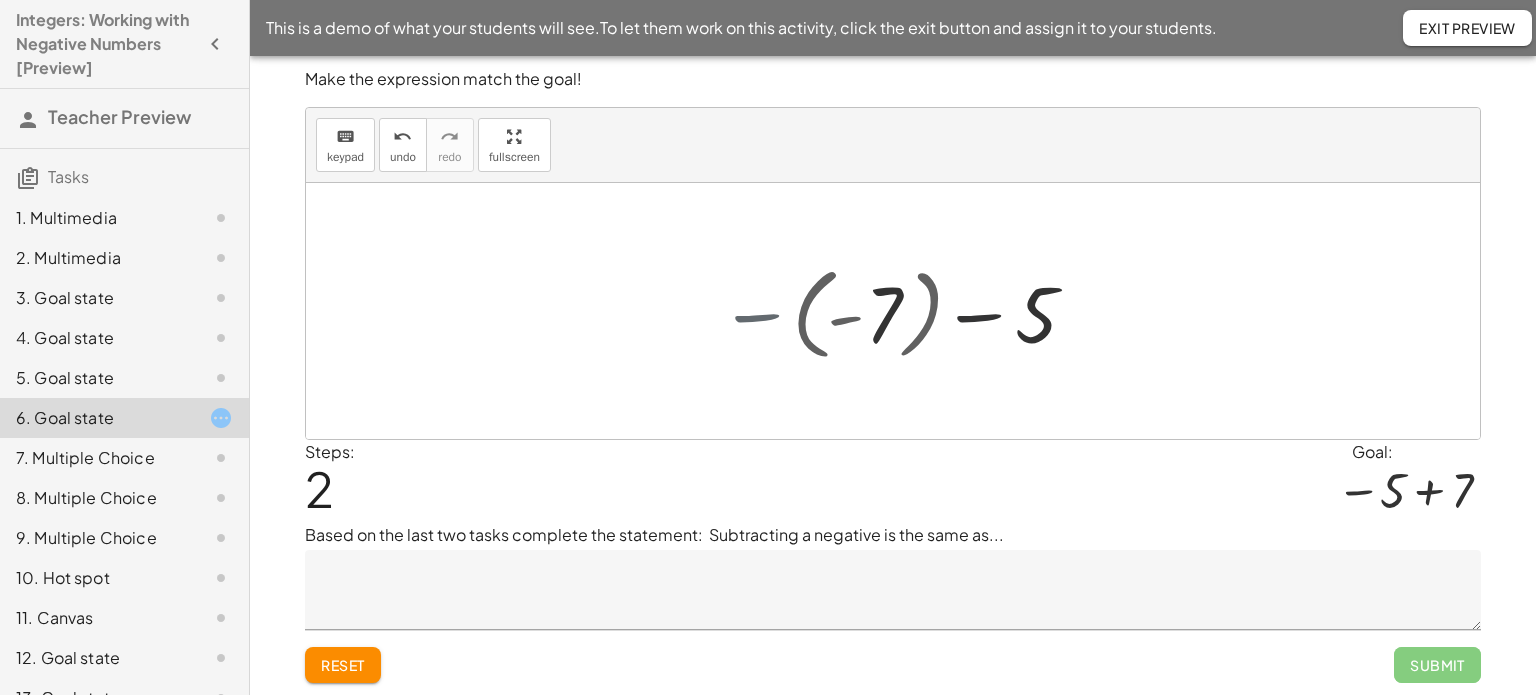 click at bounding box center [893, 311] 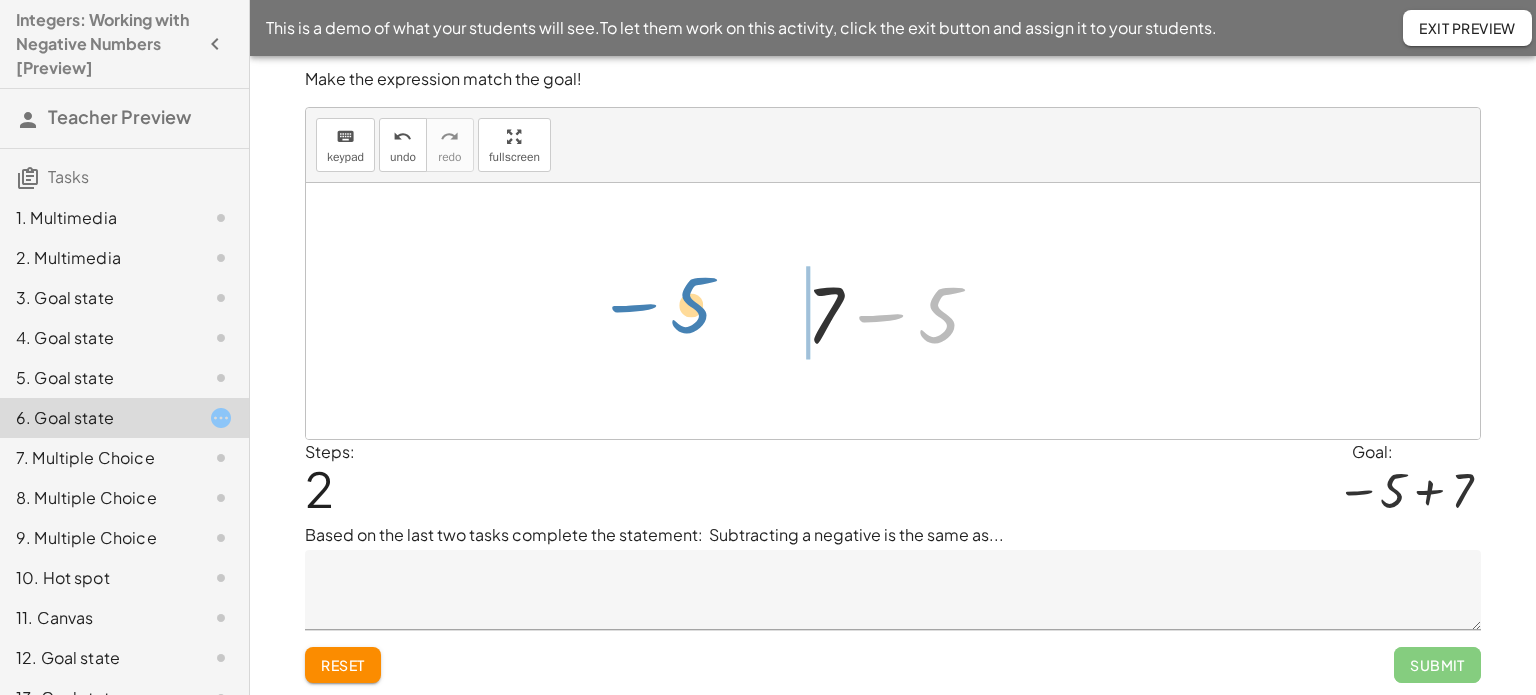 drag, startPoint x: 918, startPoint y: 309, endPoint x: 672, endPoint y: 299, distance: 246.20317 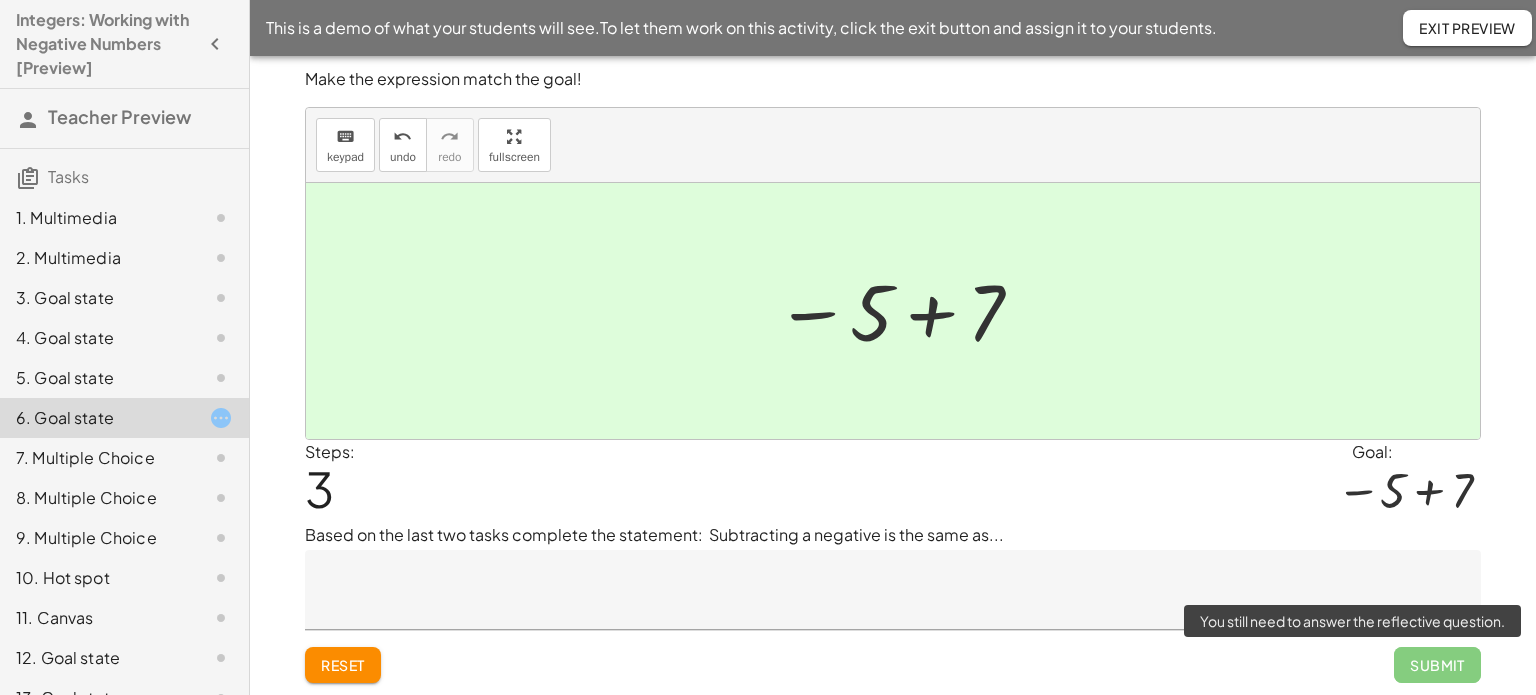 click on "Submit" 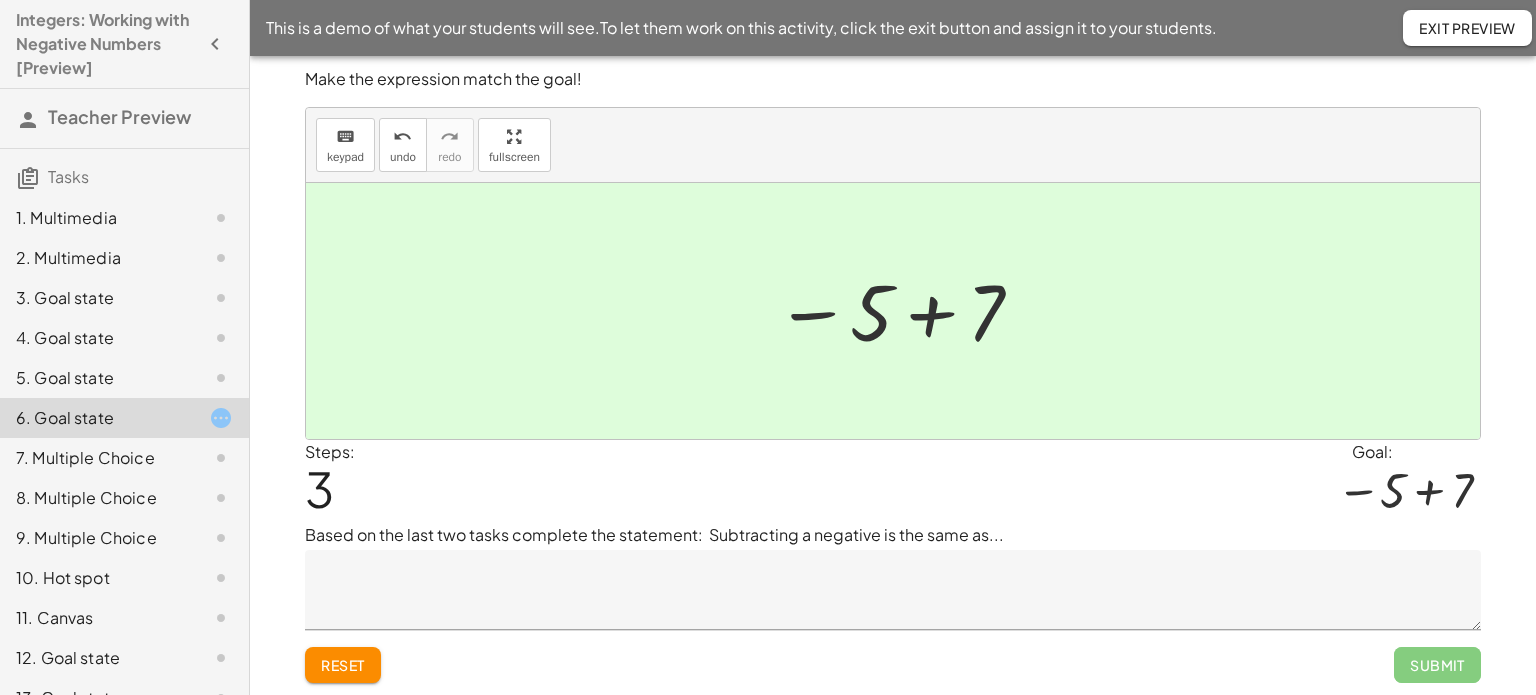click on "Reset" at bounding box center (343, 665) 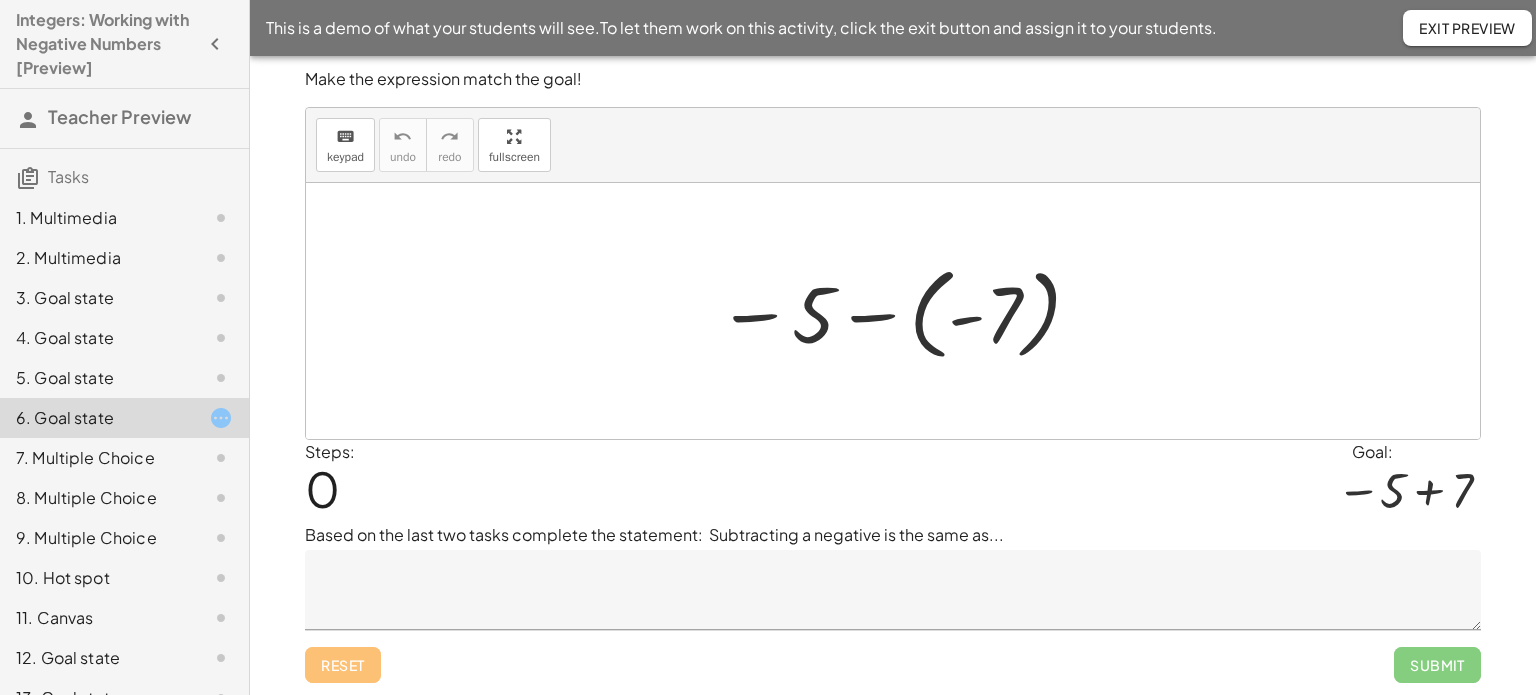 click at bounding box center [900, 311] 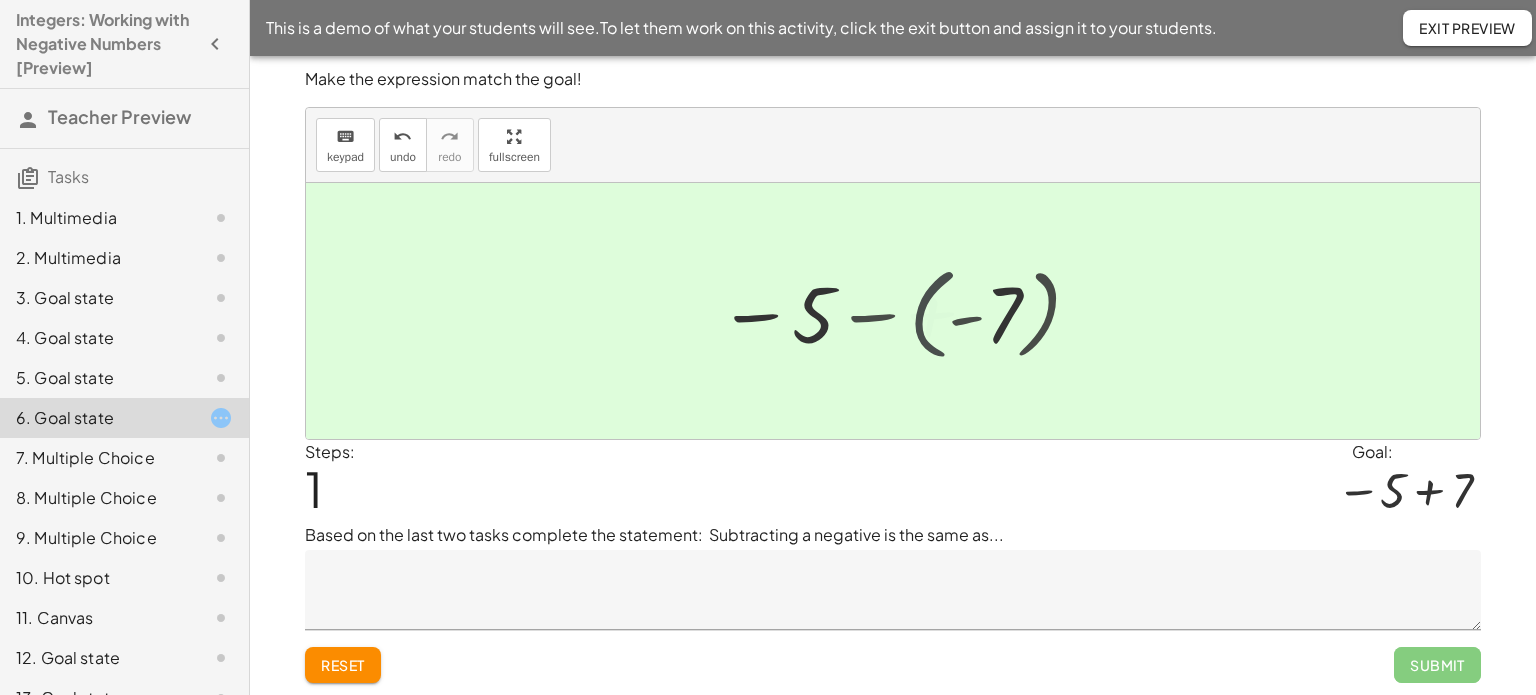 click at bounding box center [900, 311] 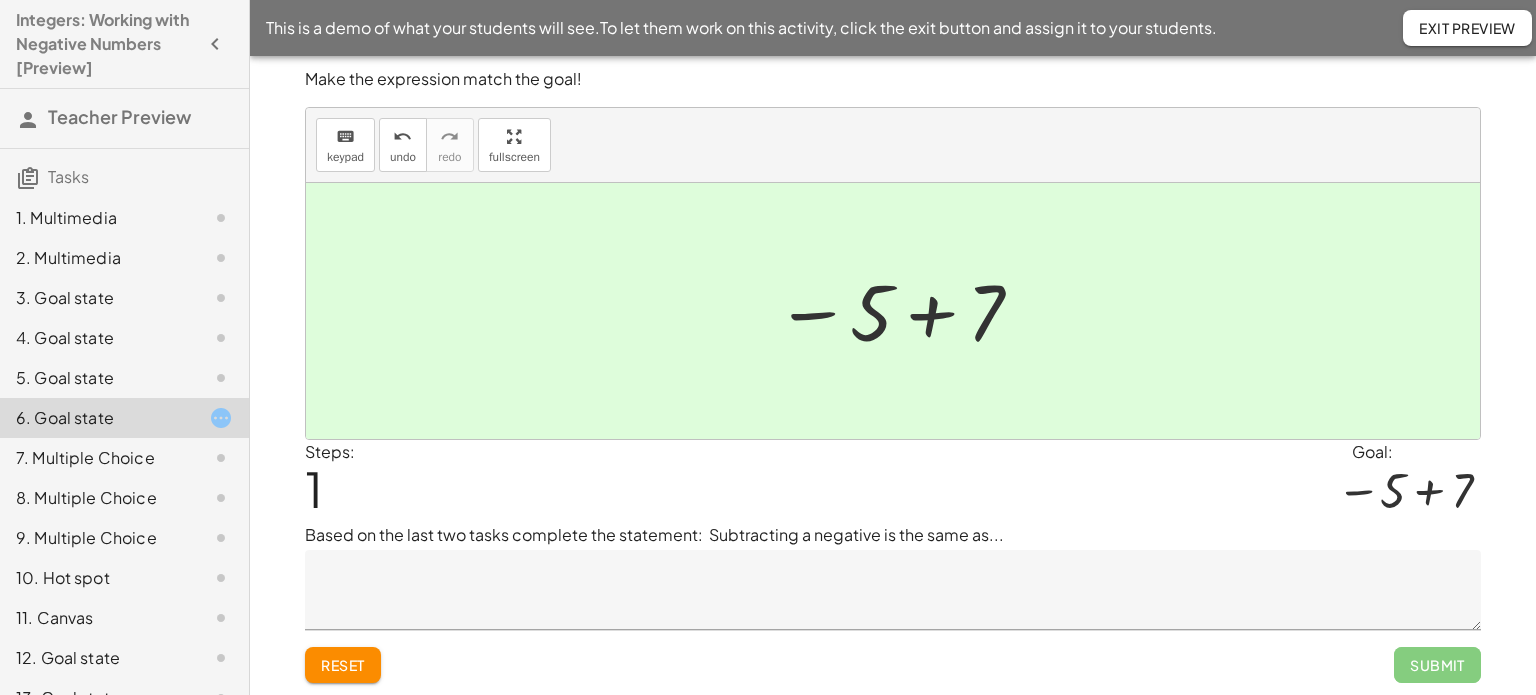 click at bounding box center [900, 311] 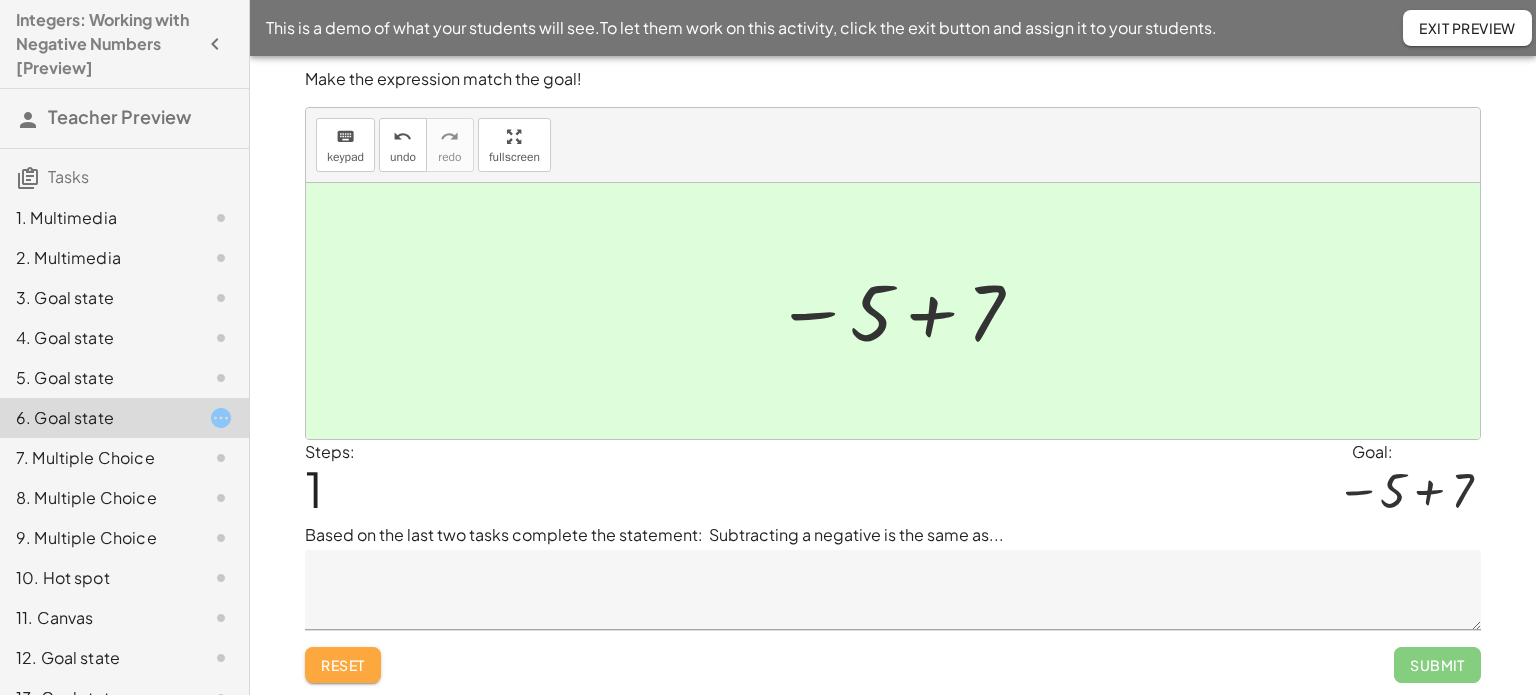 click on "Reset" at bounding box center [343, 665] 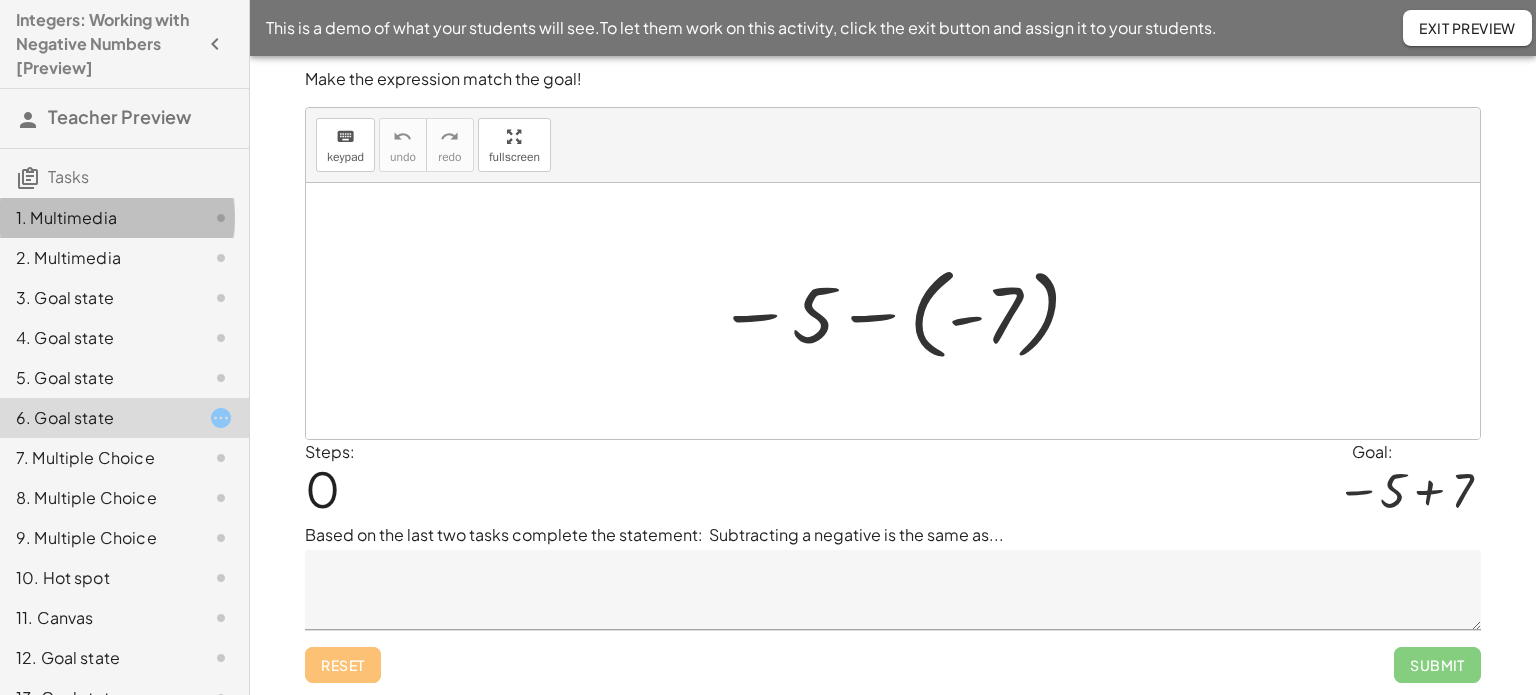 click on "1. Multimedia" 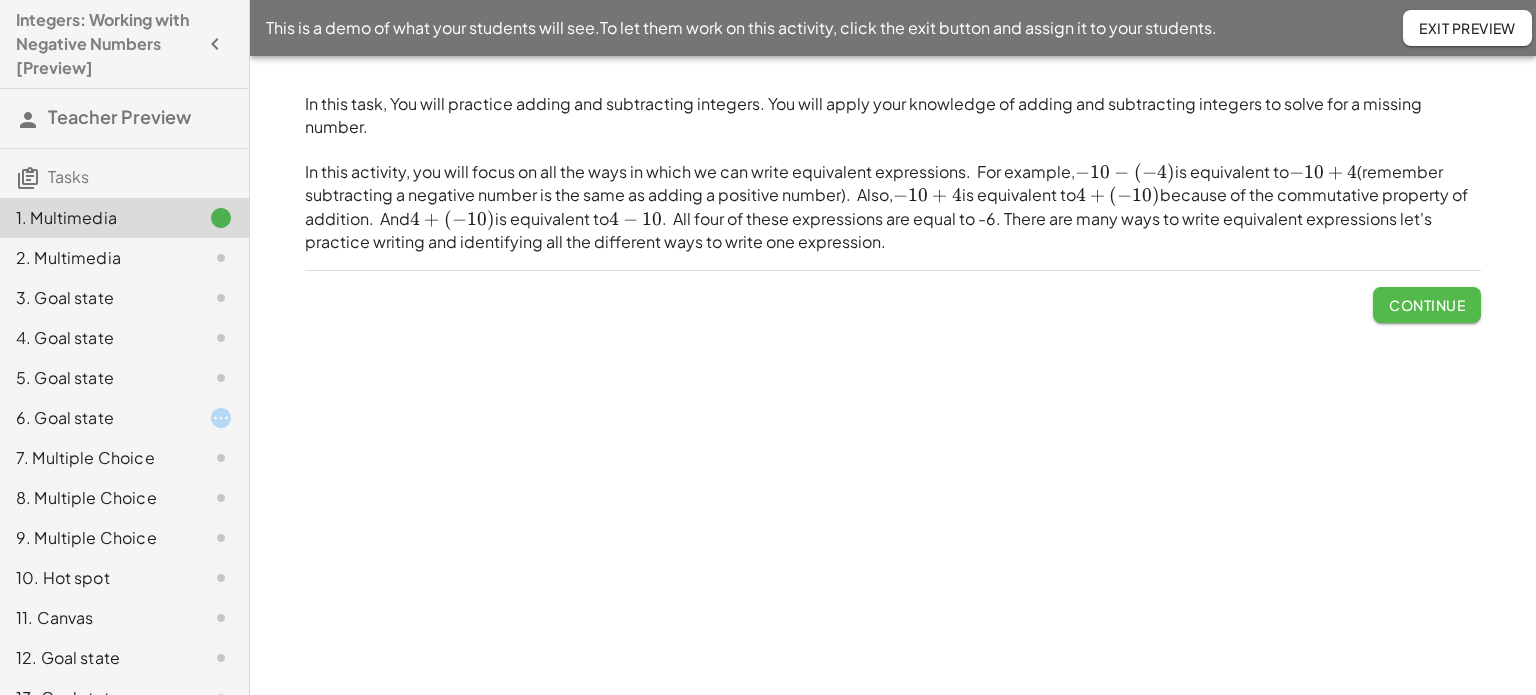 click on "Continue" at bounding box center [1427, 305] 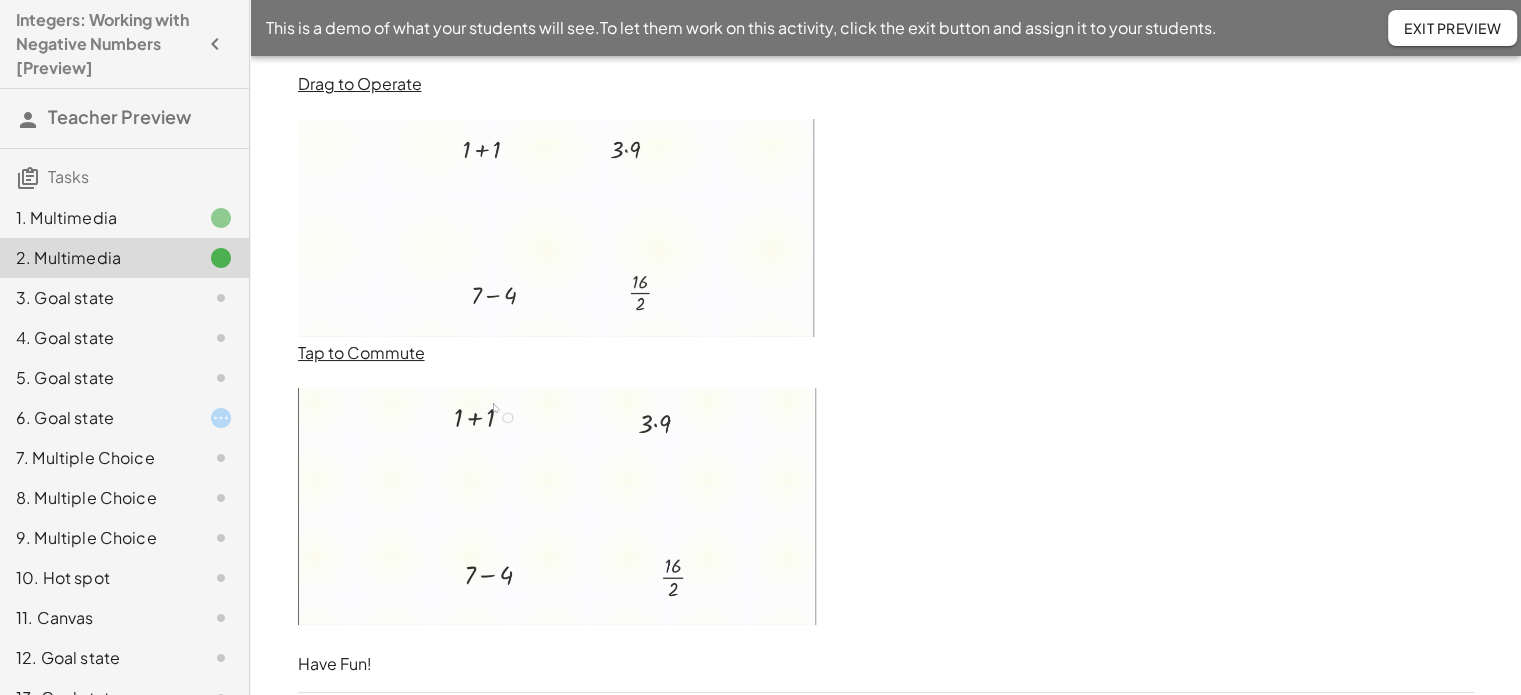 scroll, scrollTop: 100, scrollLeft: 0, axis: vertical 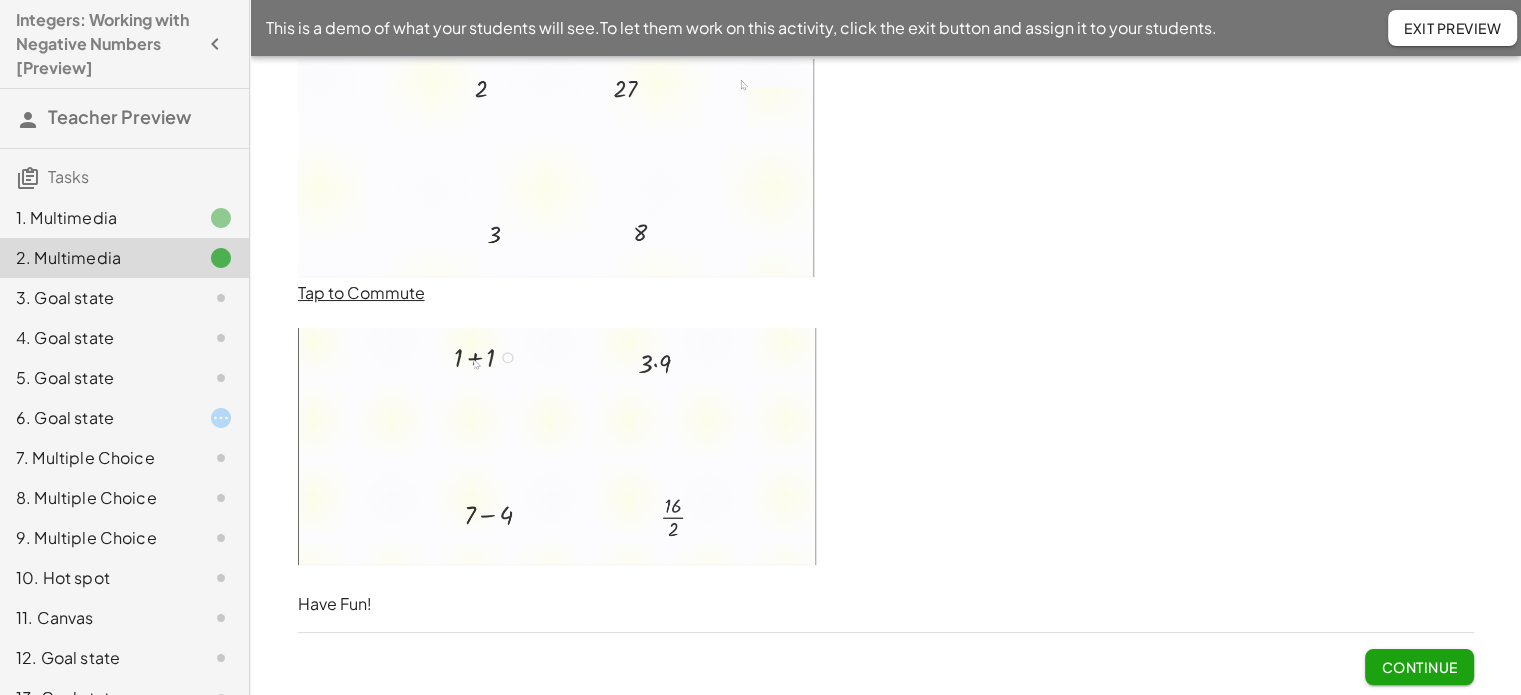 click on "Continue" 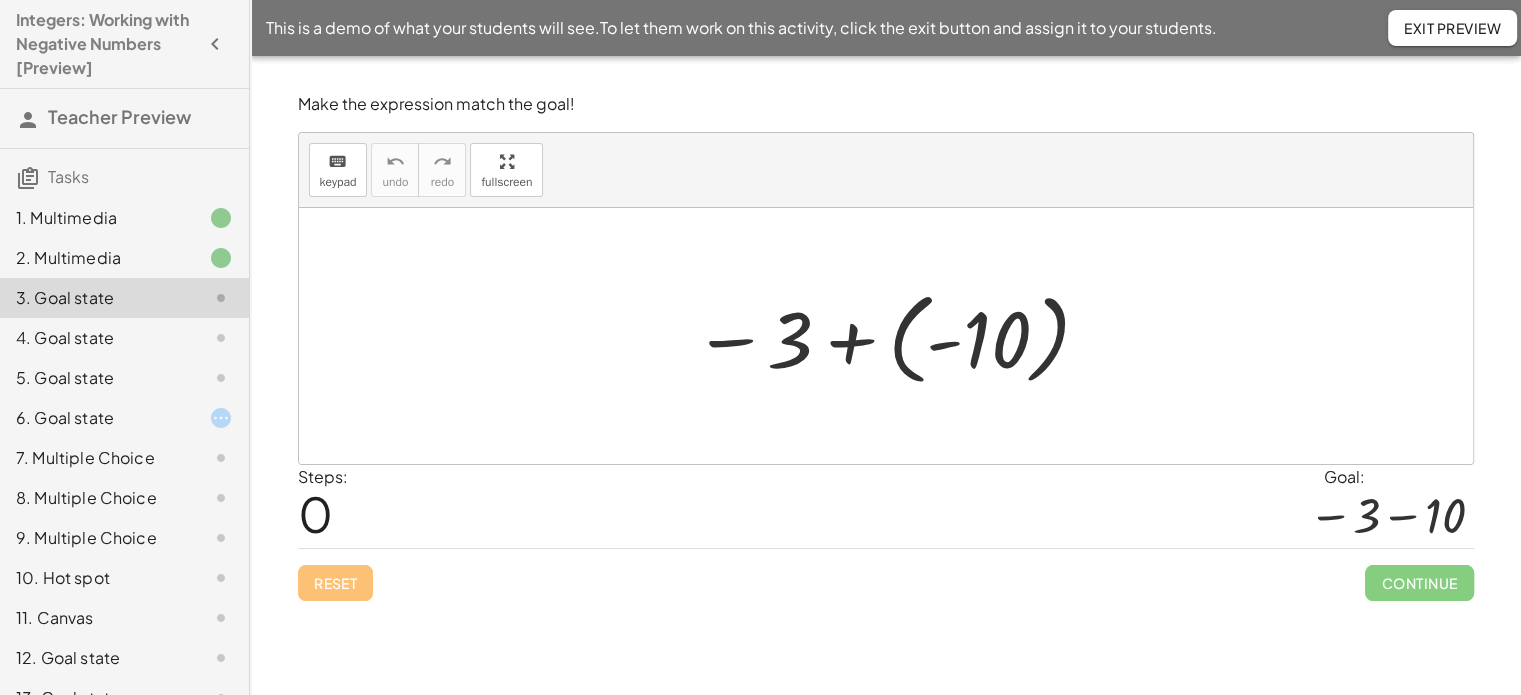 scroll, scrollTop: 0, scrollLeft: 0, axis: both 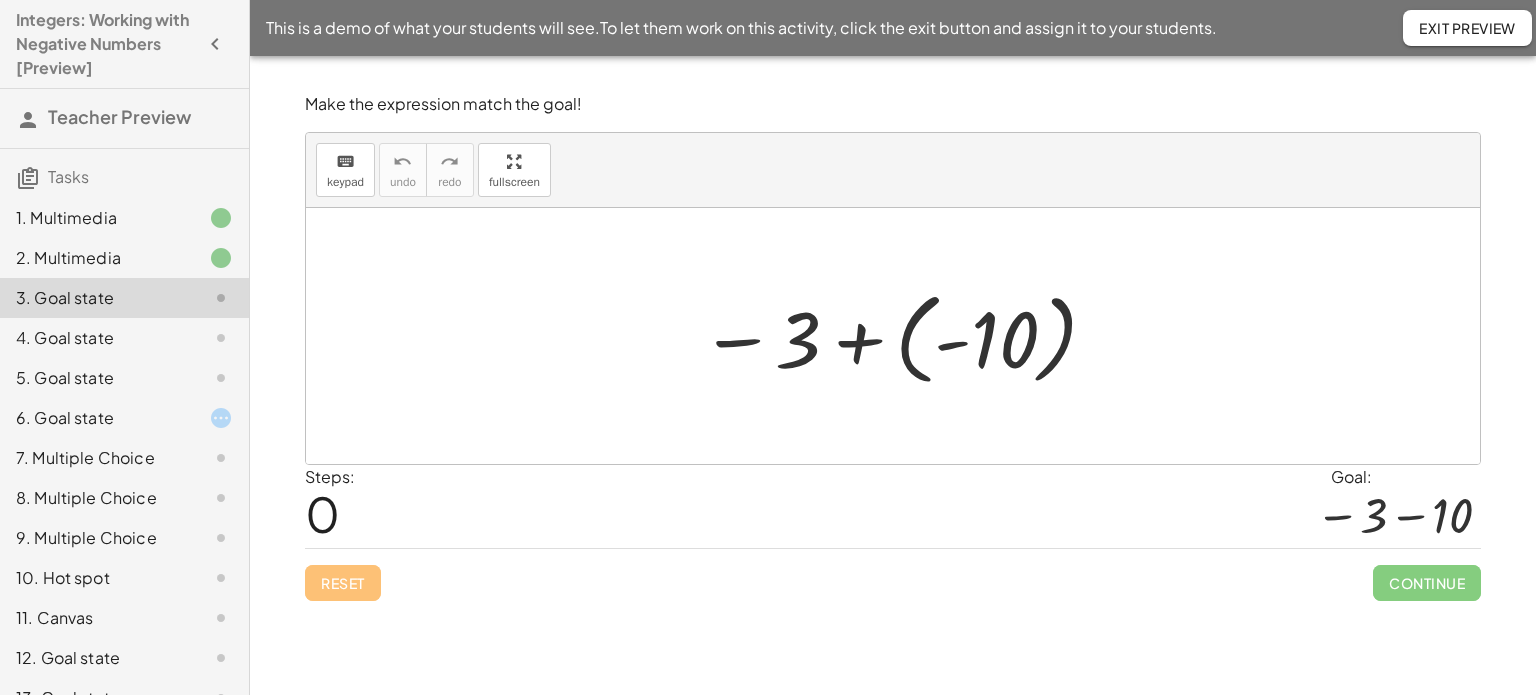 click at bounding box center (900, 336) 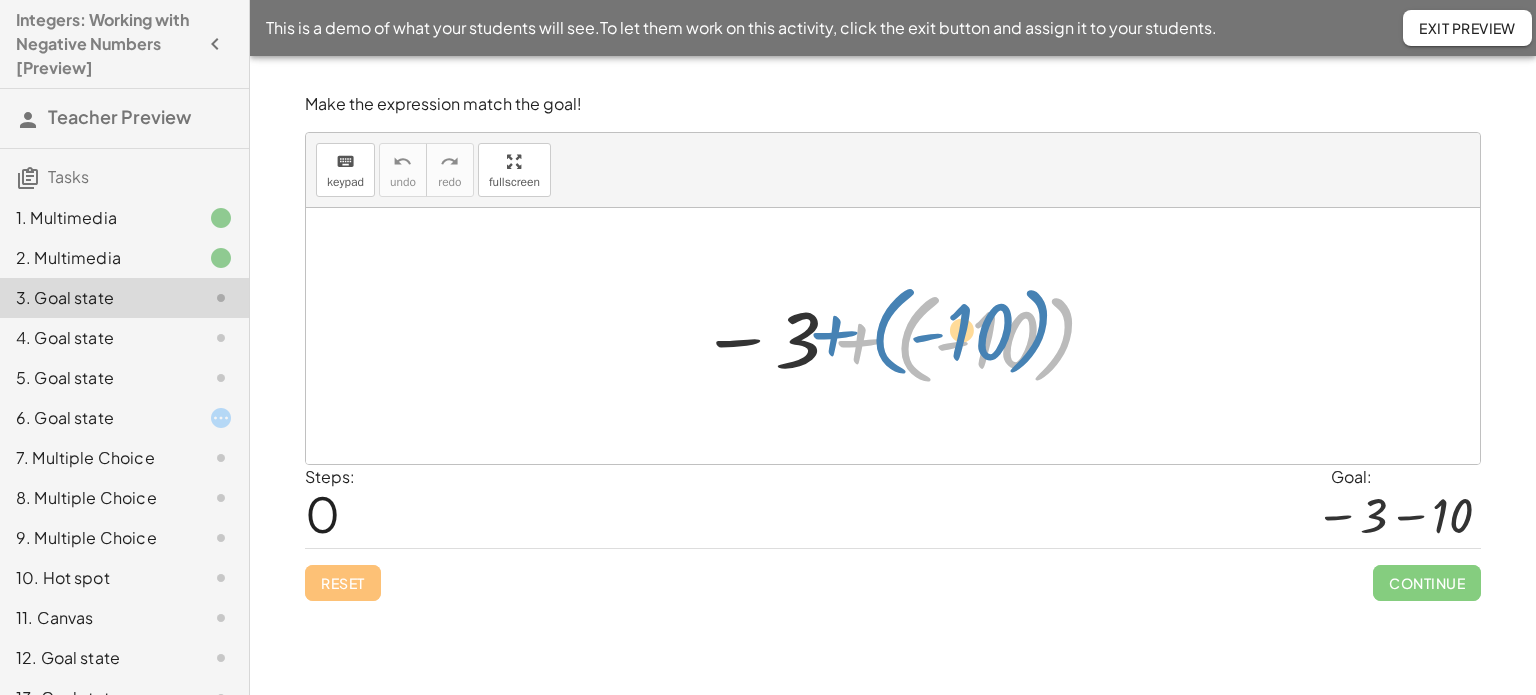 drag, startPoint x: 861, startPoint y: 343, endPoint x: 836, endPoint y: 335, distance: 26.24881 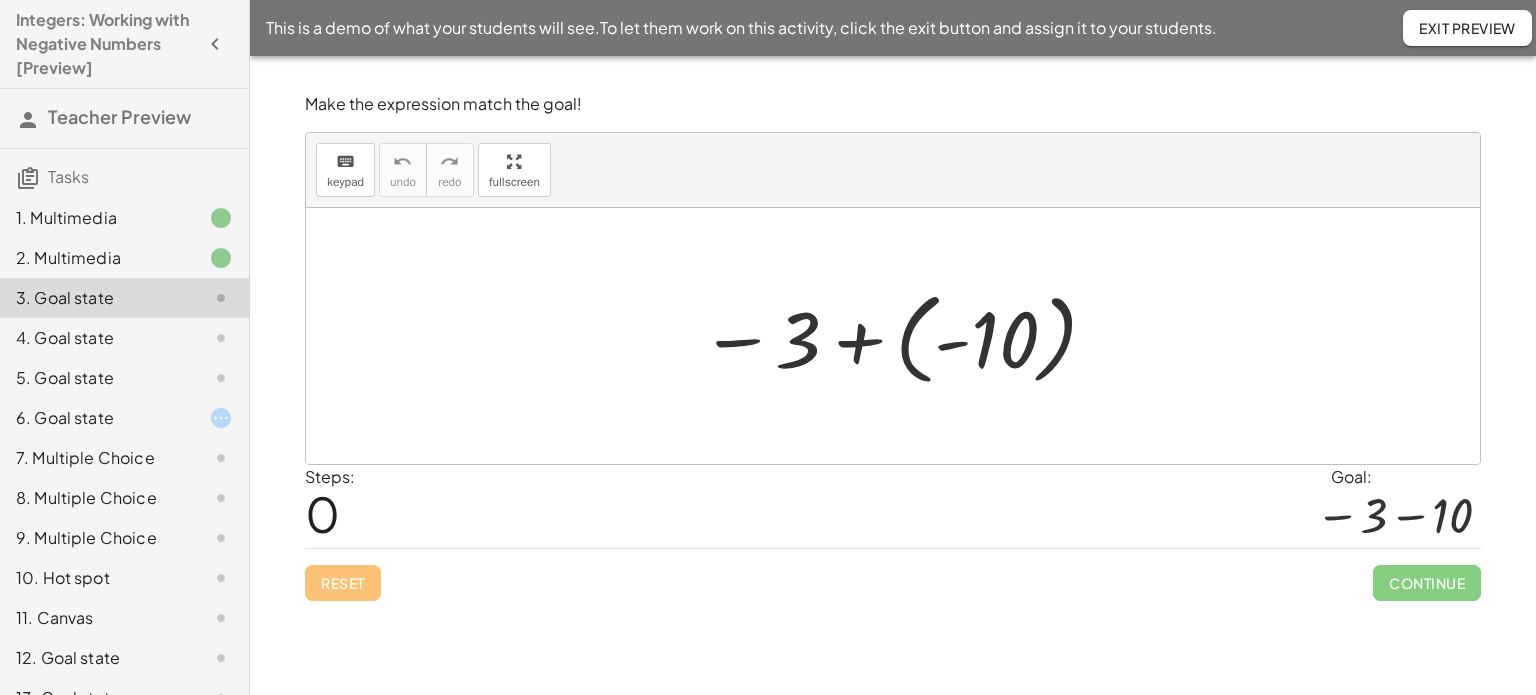 click at bounding box center [900, 336] 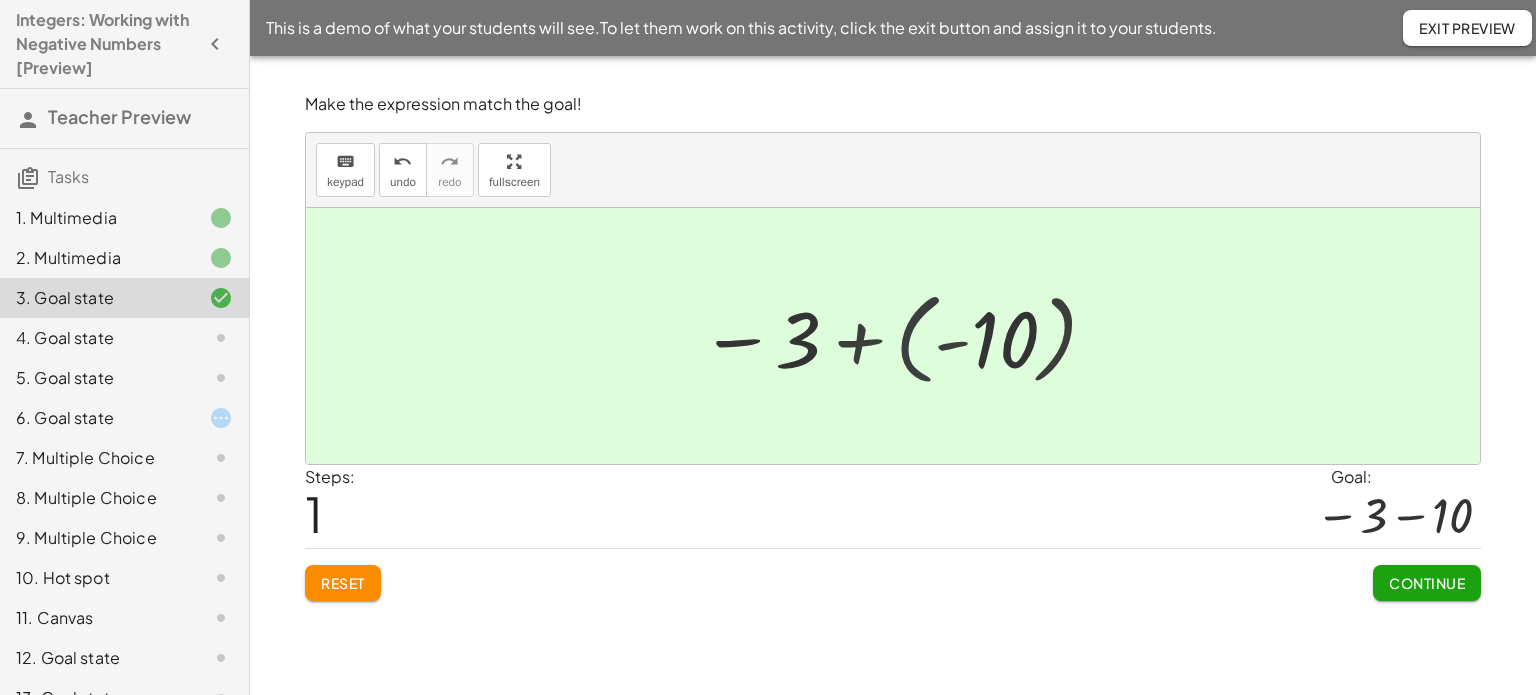 click at bounding box center [900, 336] 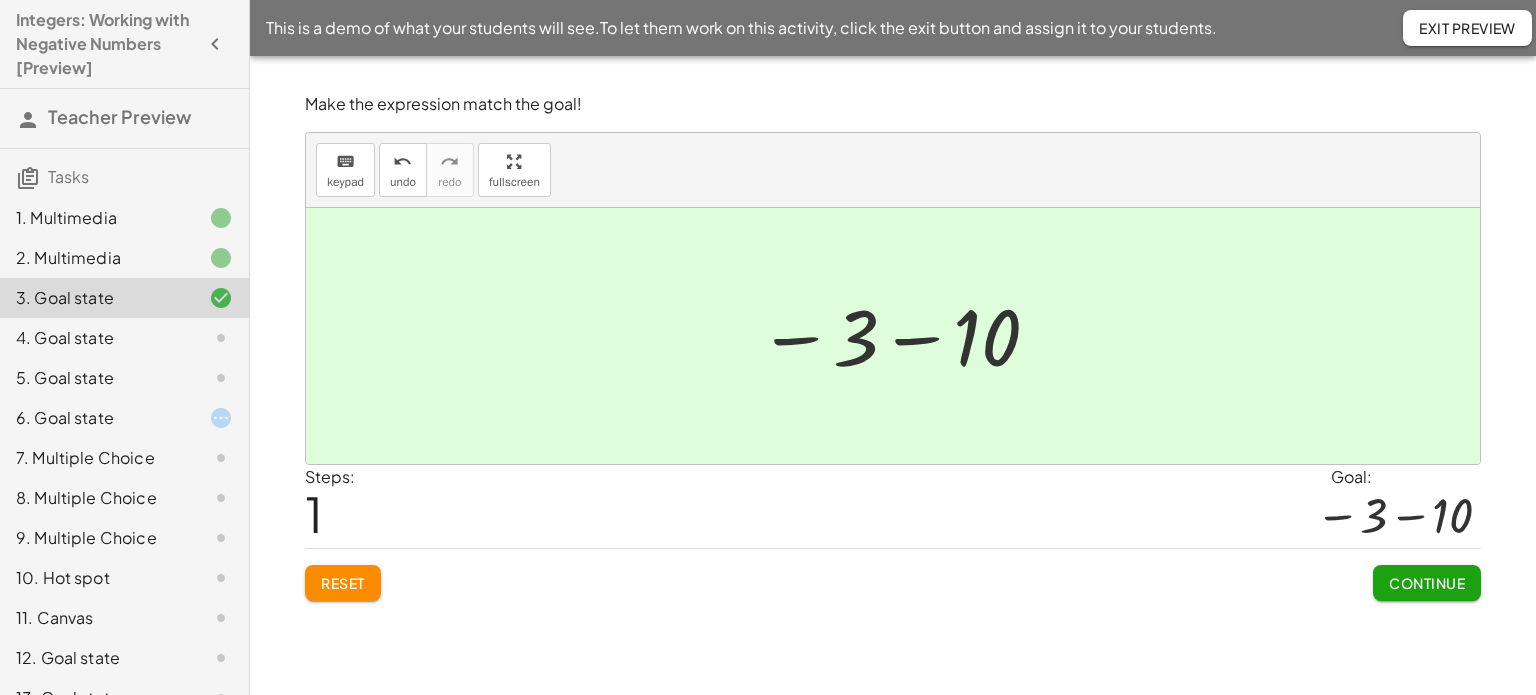 click on "Continue" 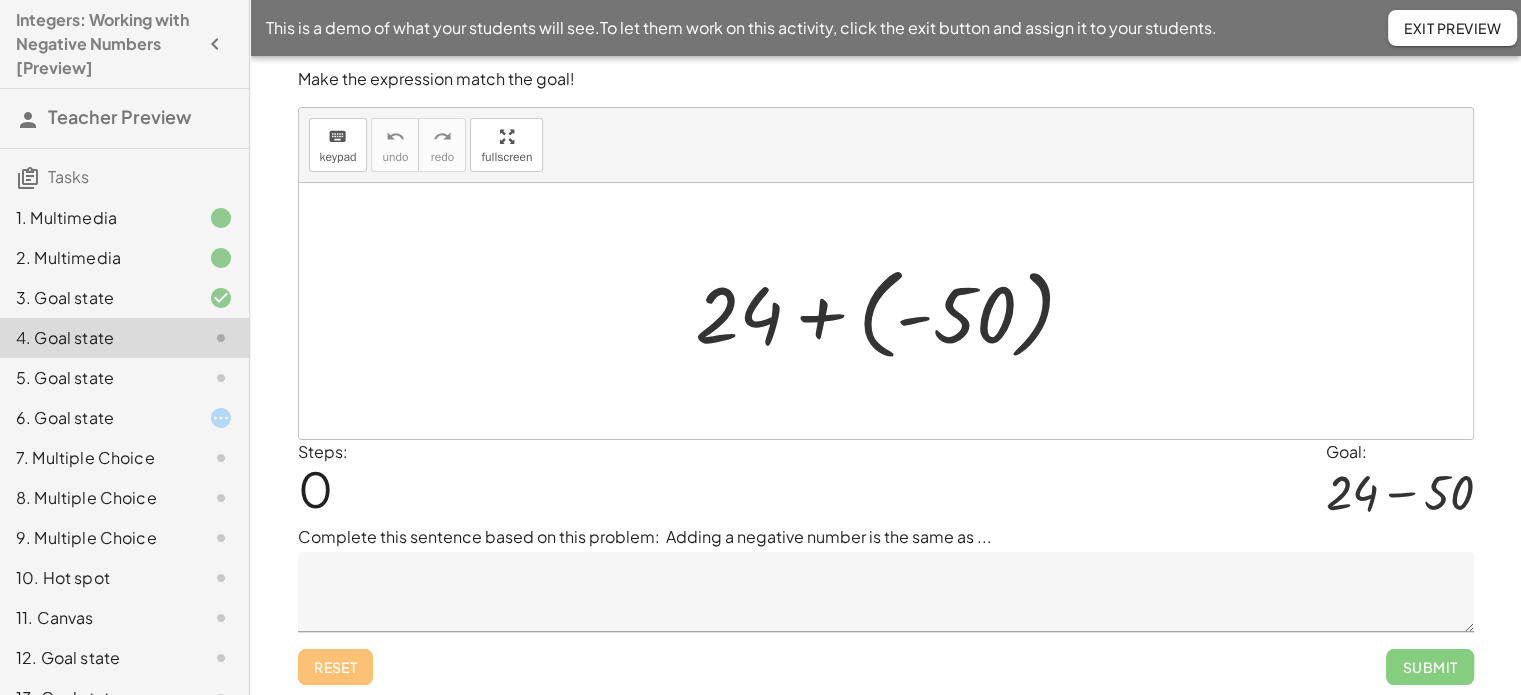 click at bounding box center (893, 311) 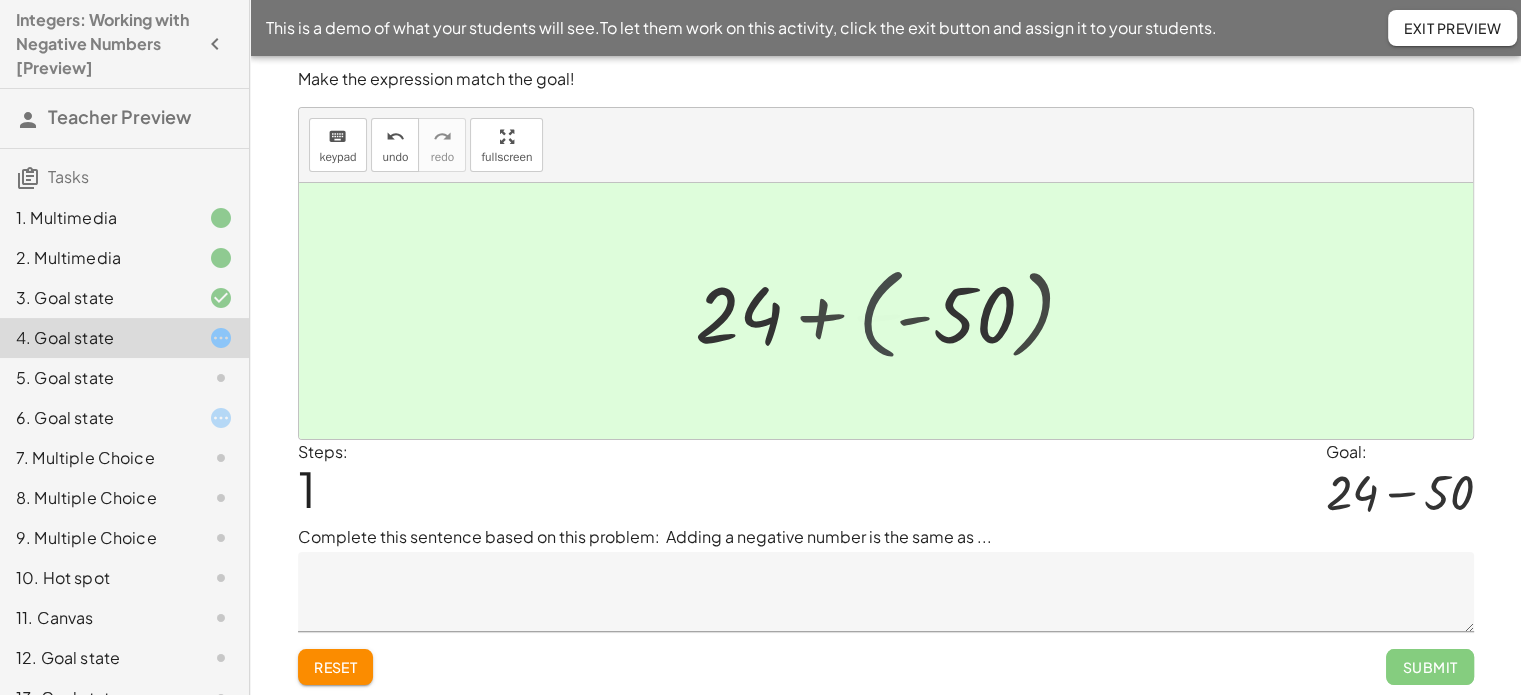 click at bounding box center (893, 311) 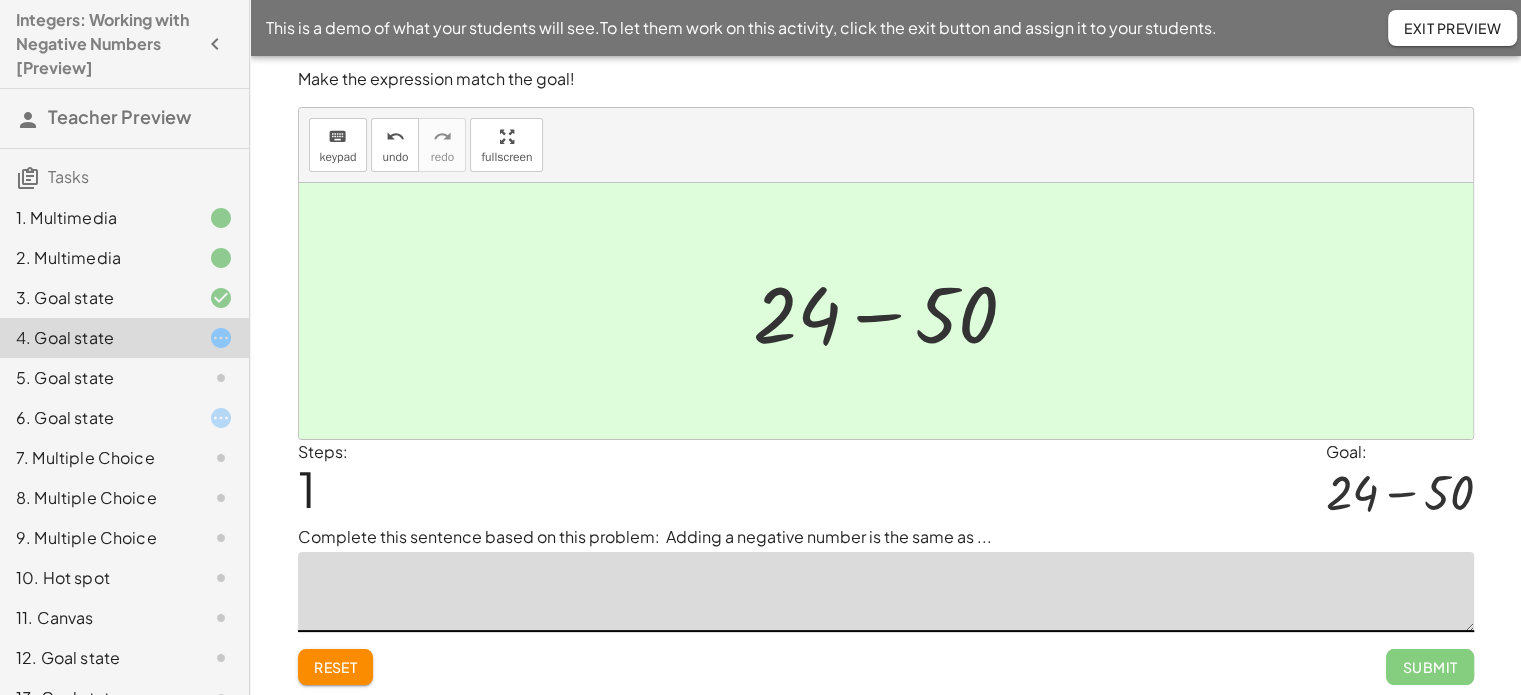 click 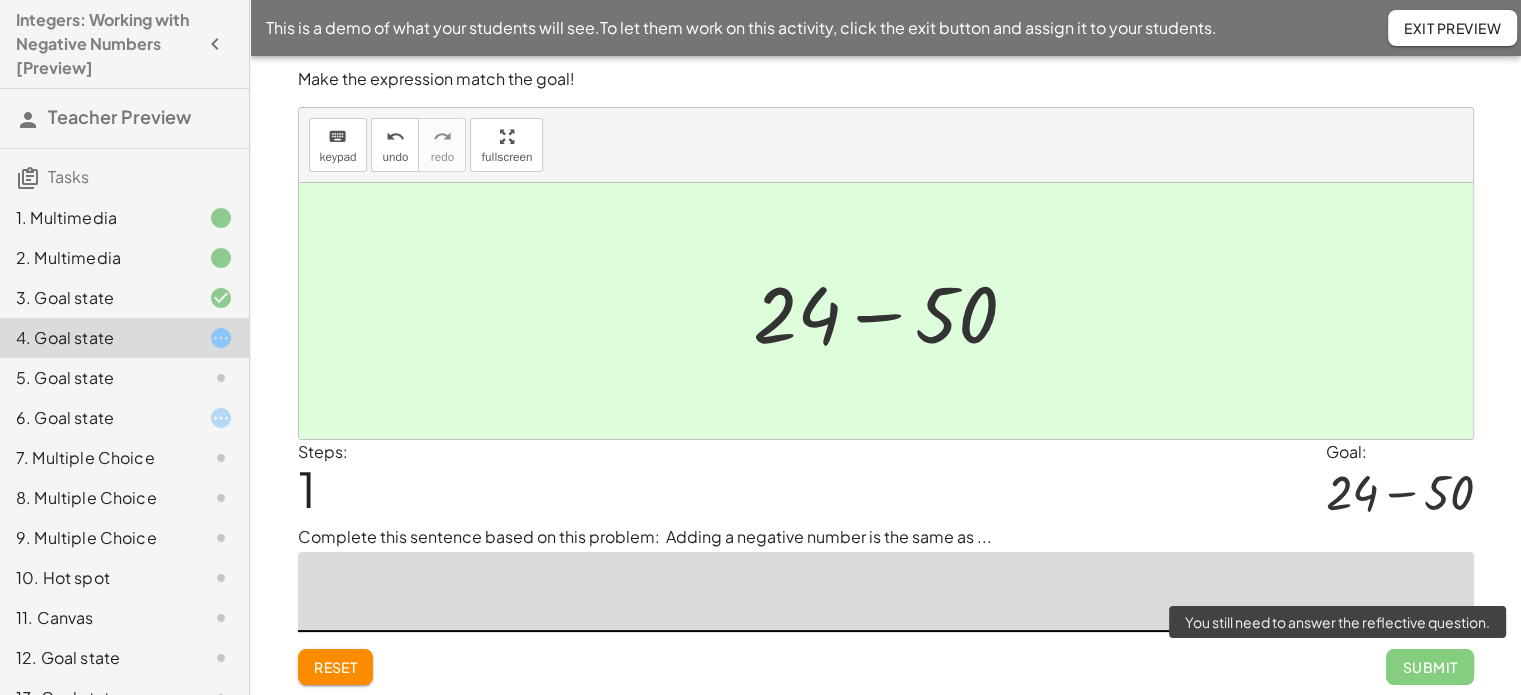 click on "Submit" 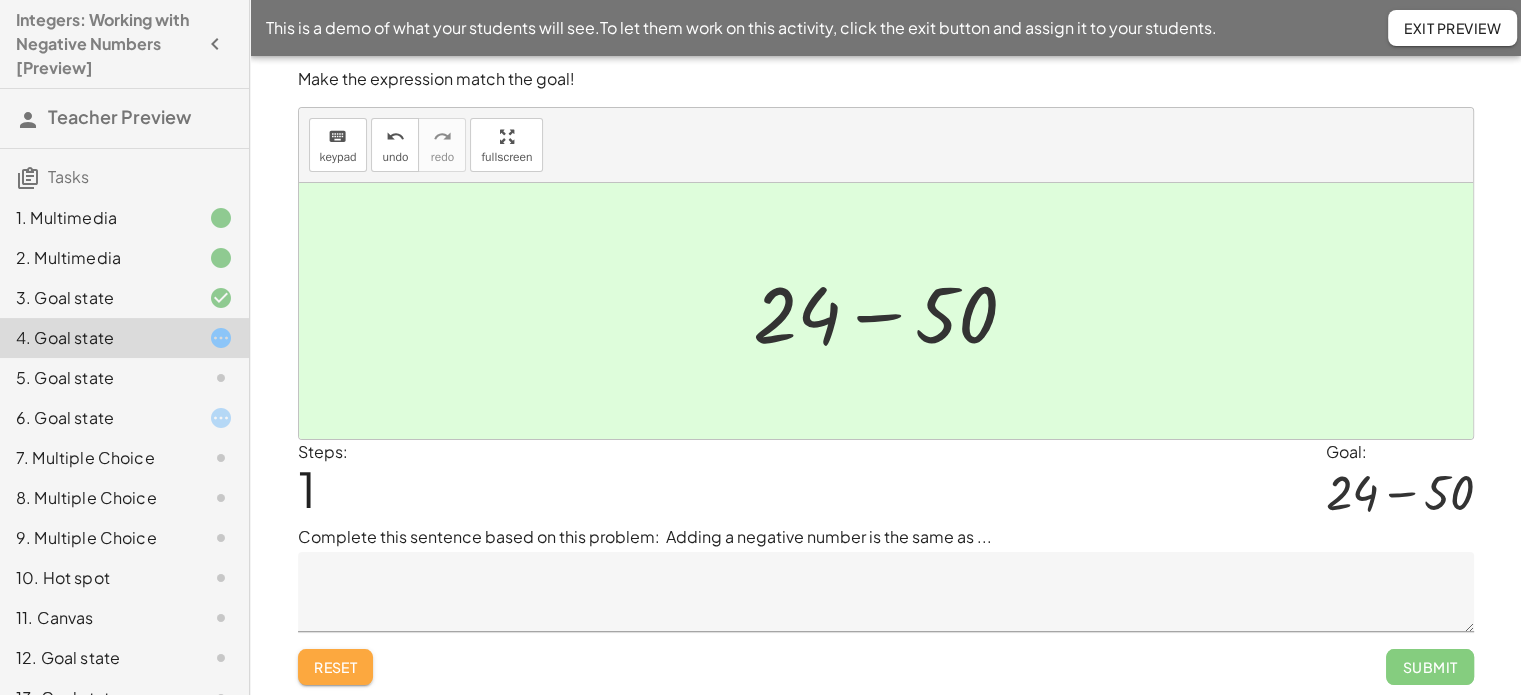 click on "Reset" 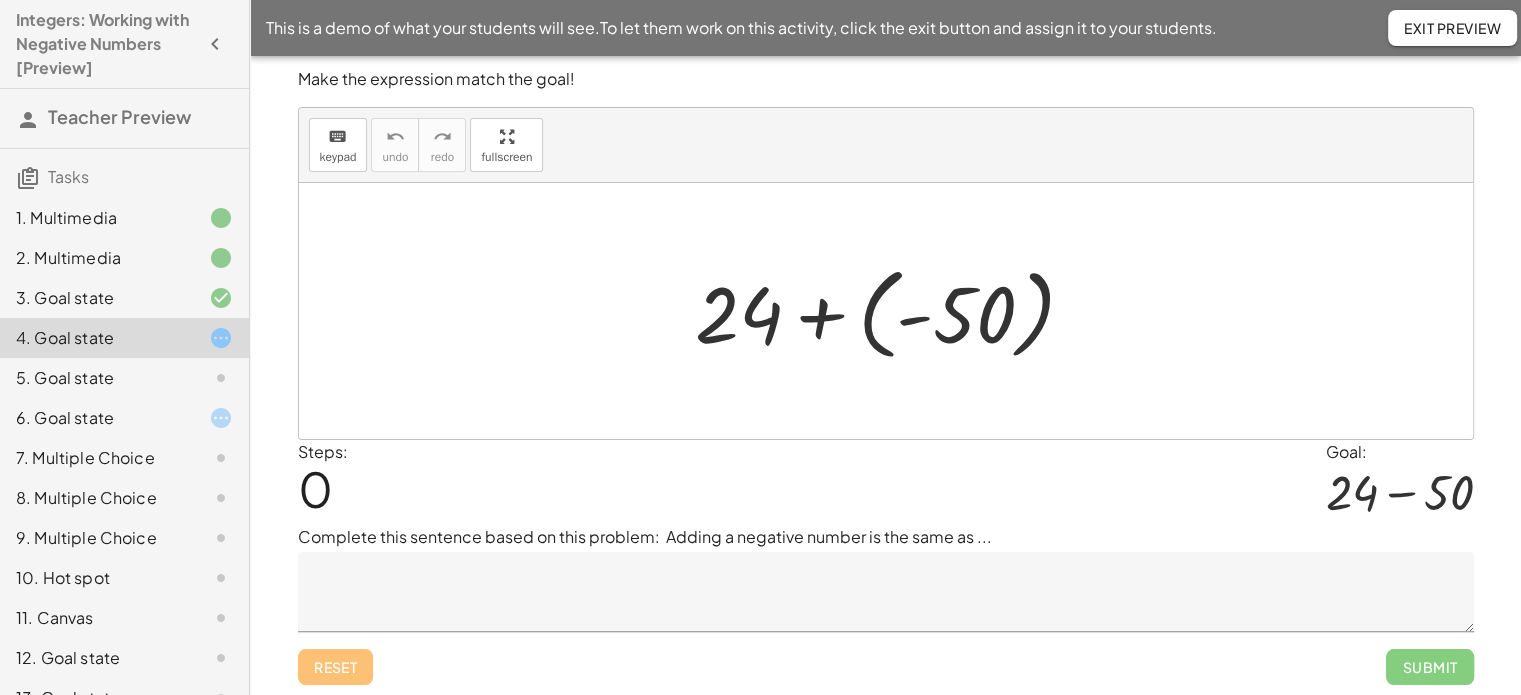 click at bounding box center [893, 311] 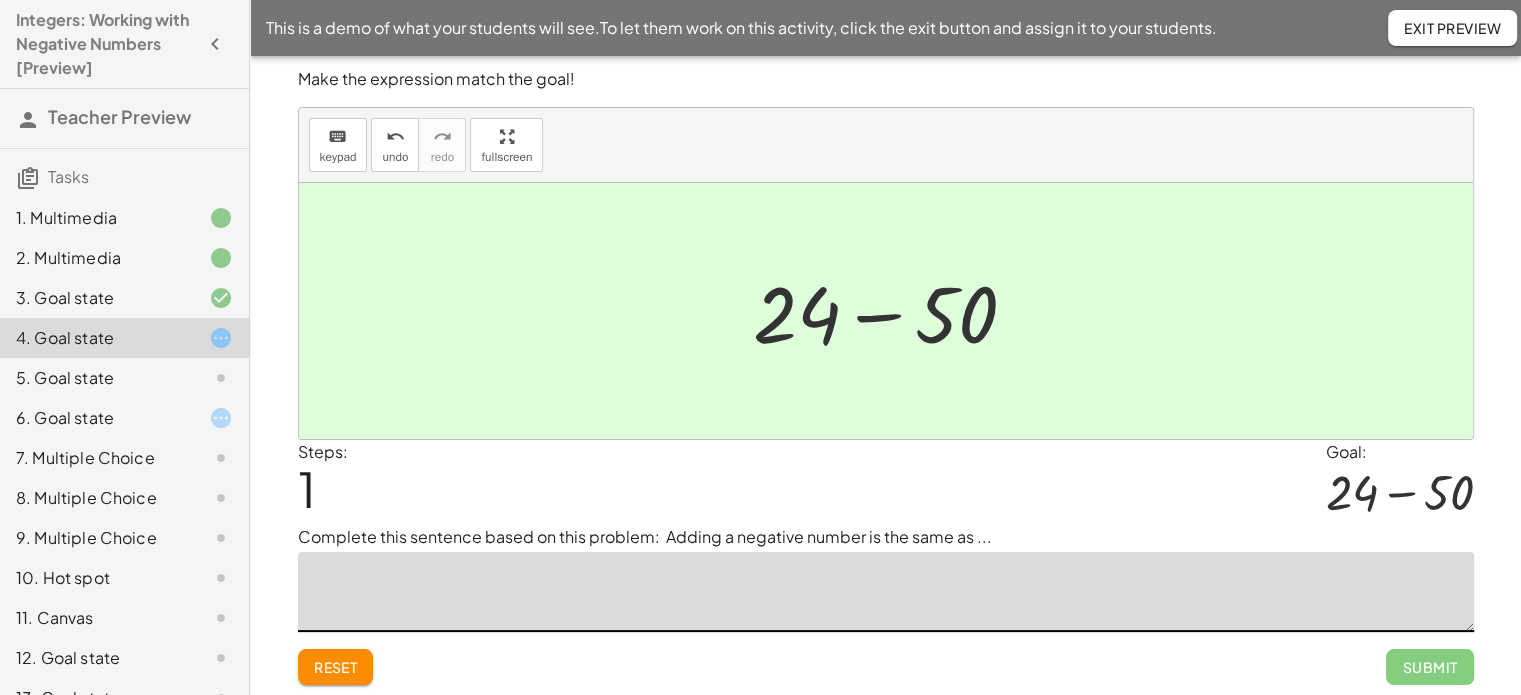 click 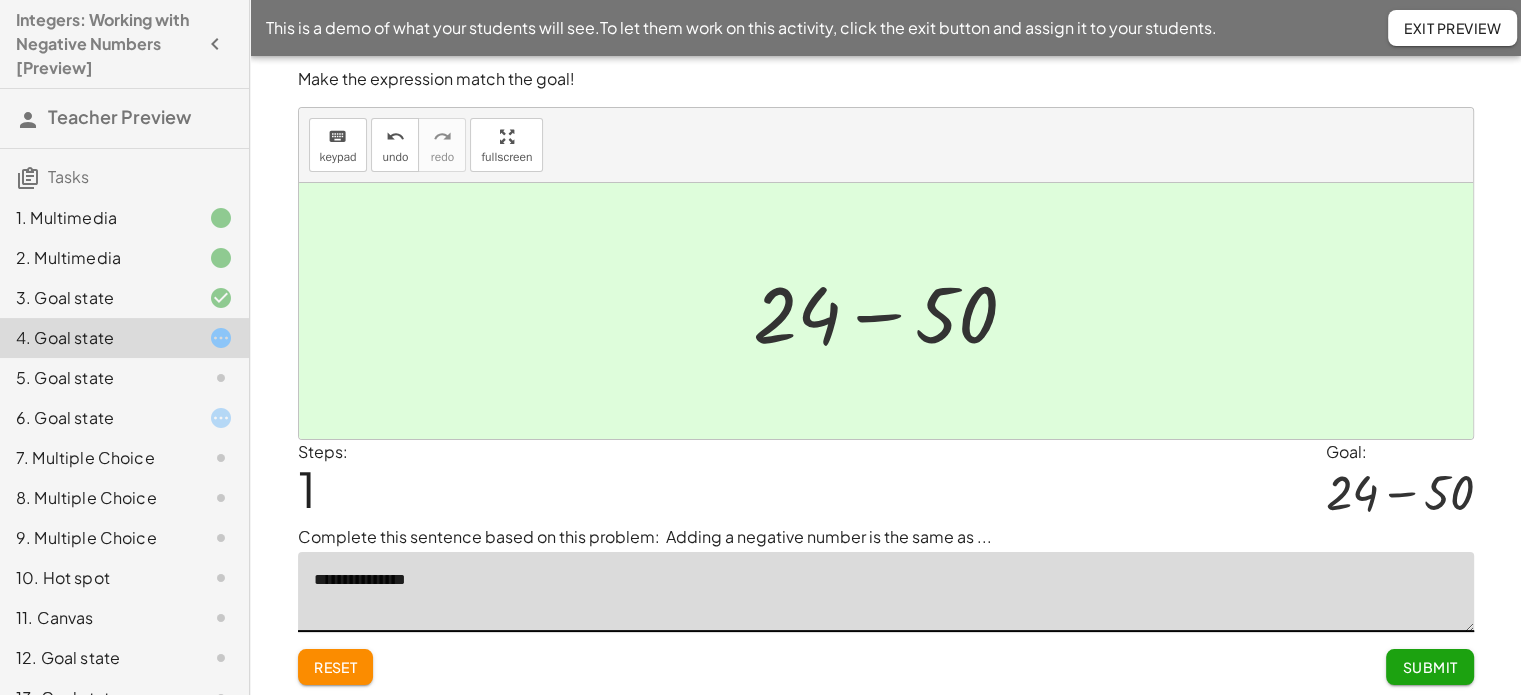 type on "**********" 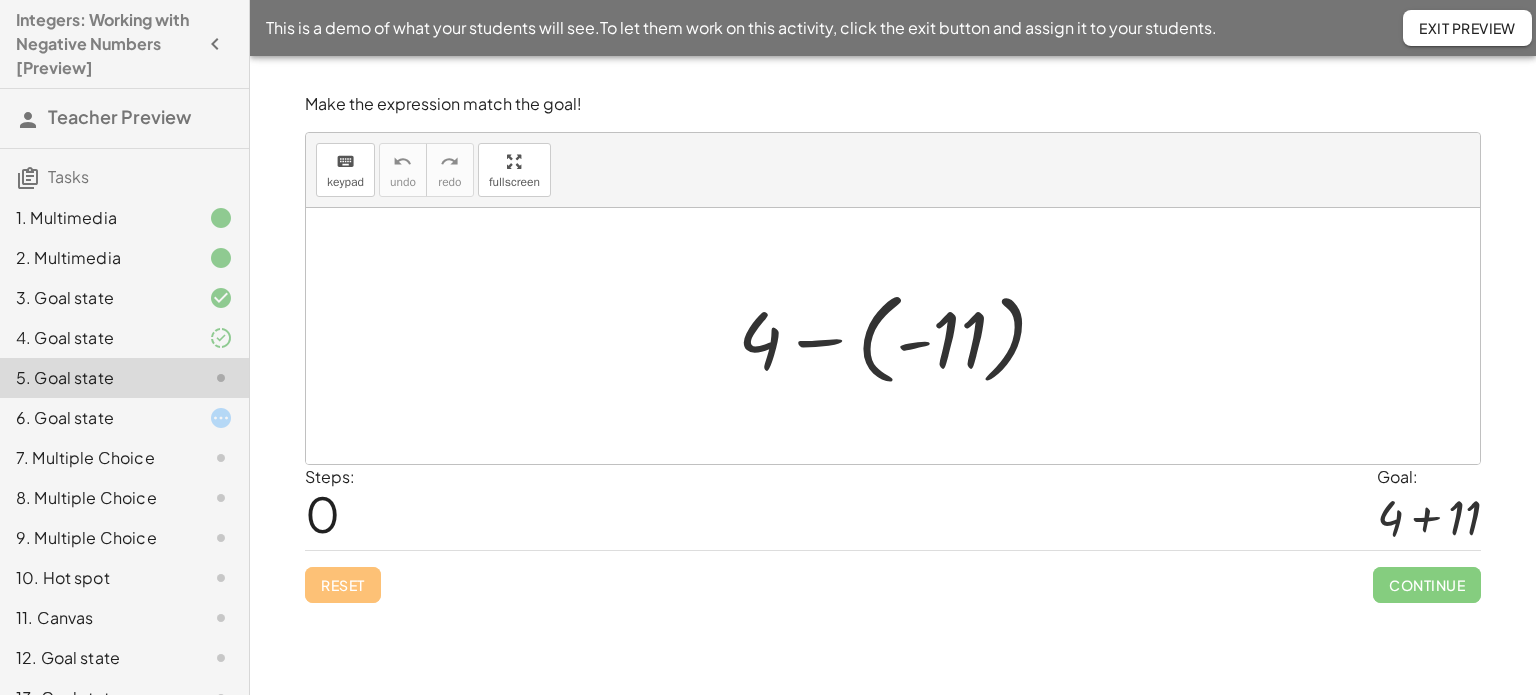 click on "4. Goal state" 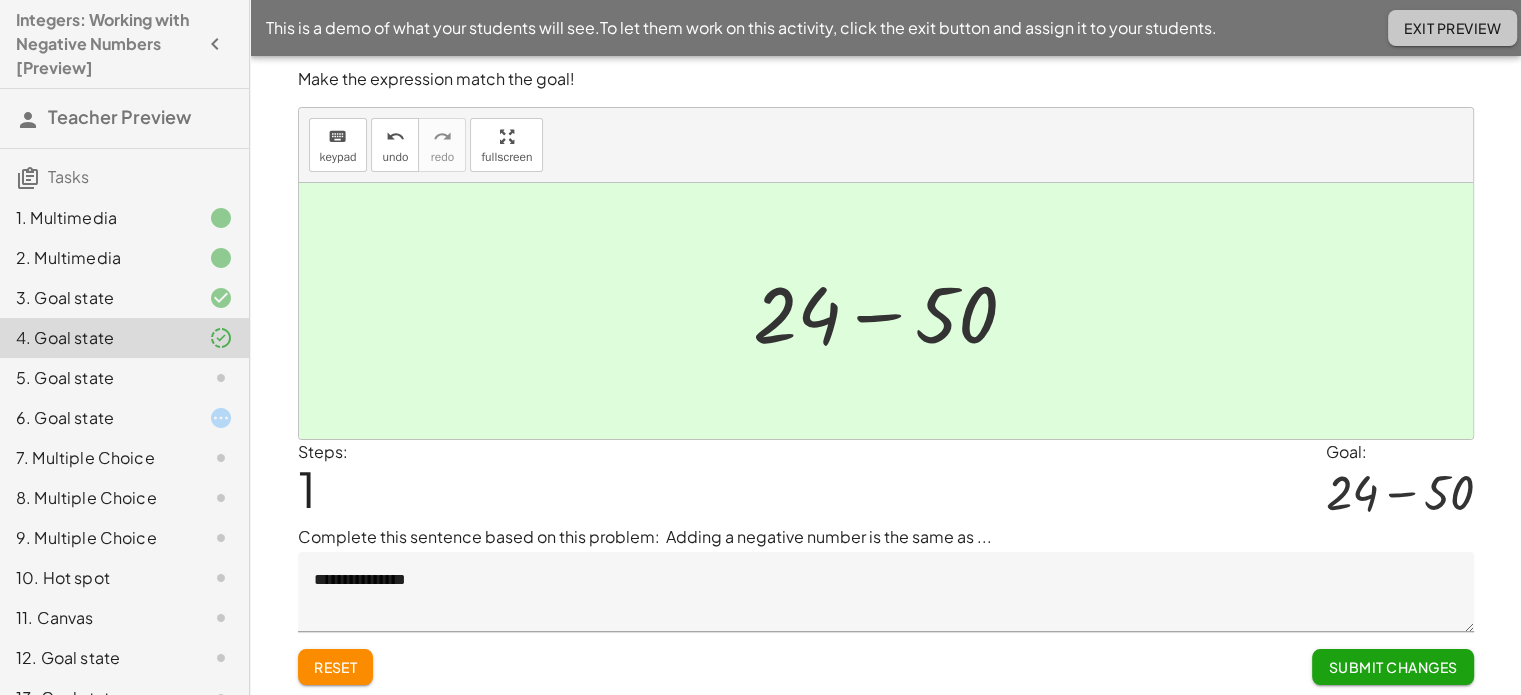 click on "Exit Preview" 